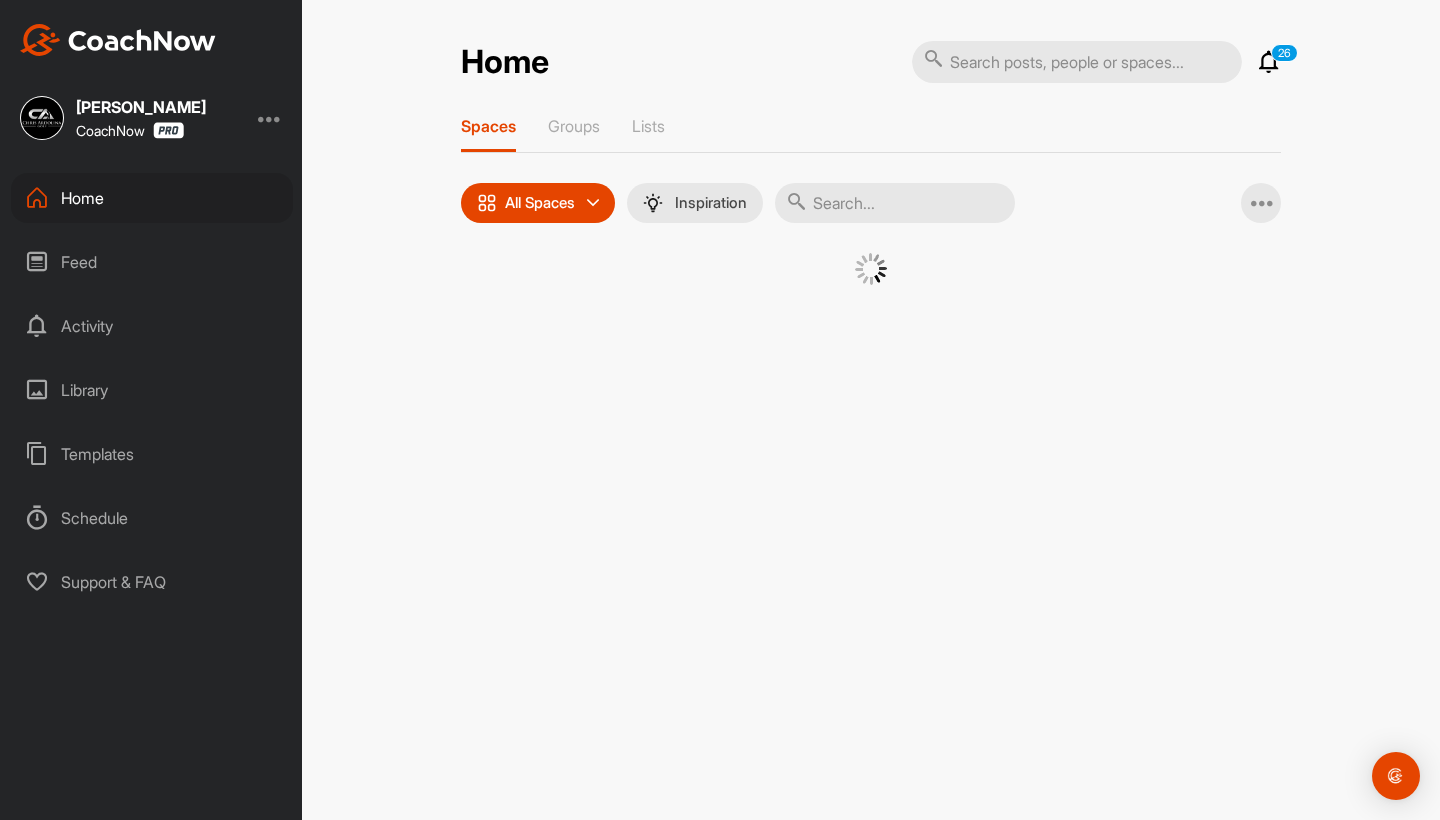 scroll, scrollTop: 0, scrollLeft: 0, axis: both 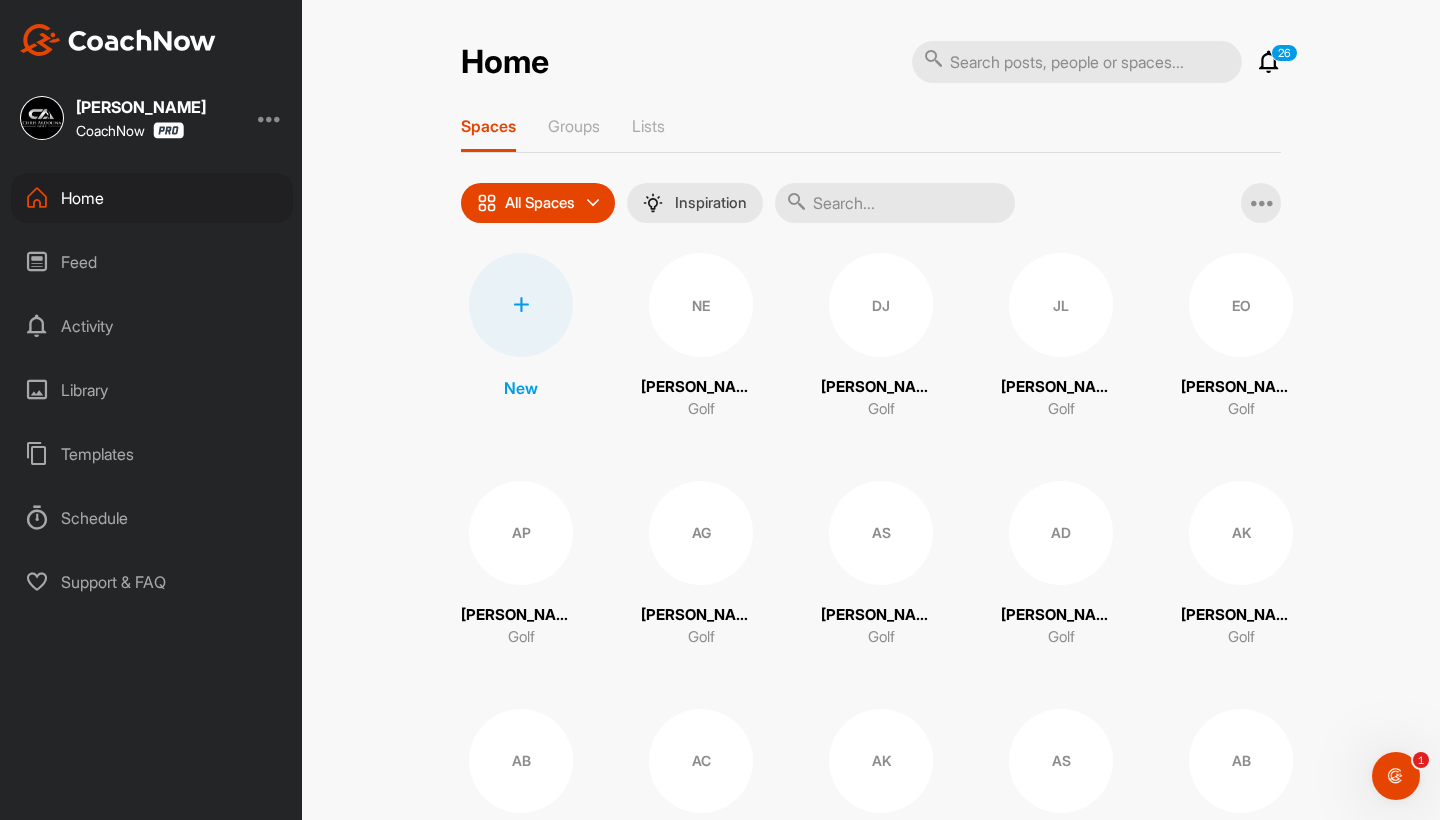 click at bounding box center [1396, 776] 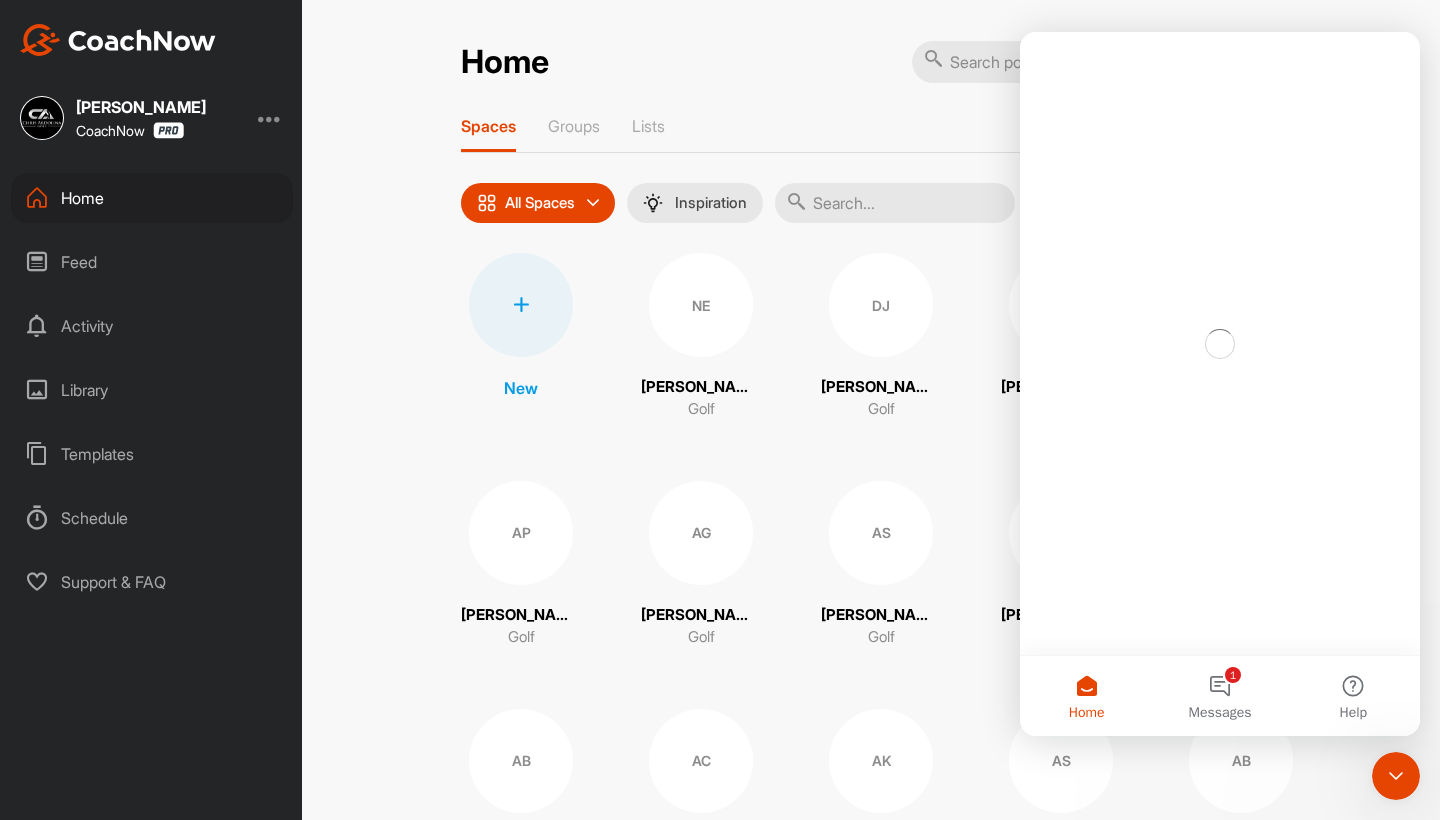 scroll, scrollTop: 0, scrollLeft: 0, axis: both 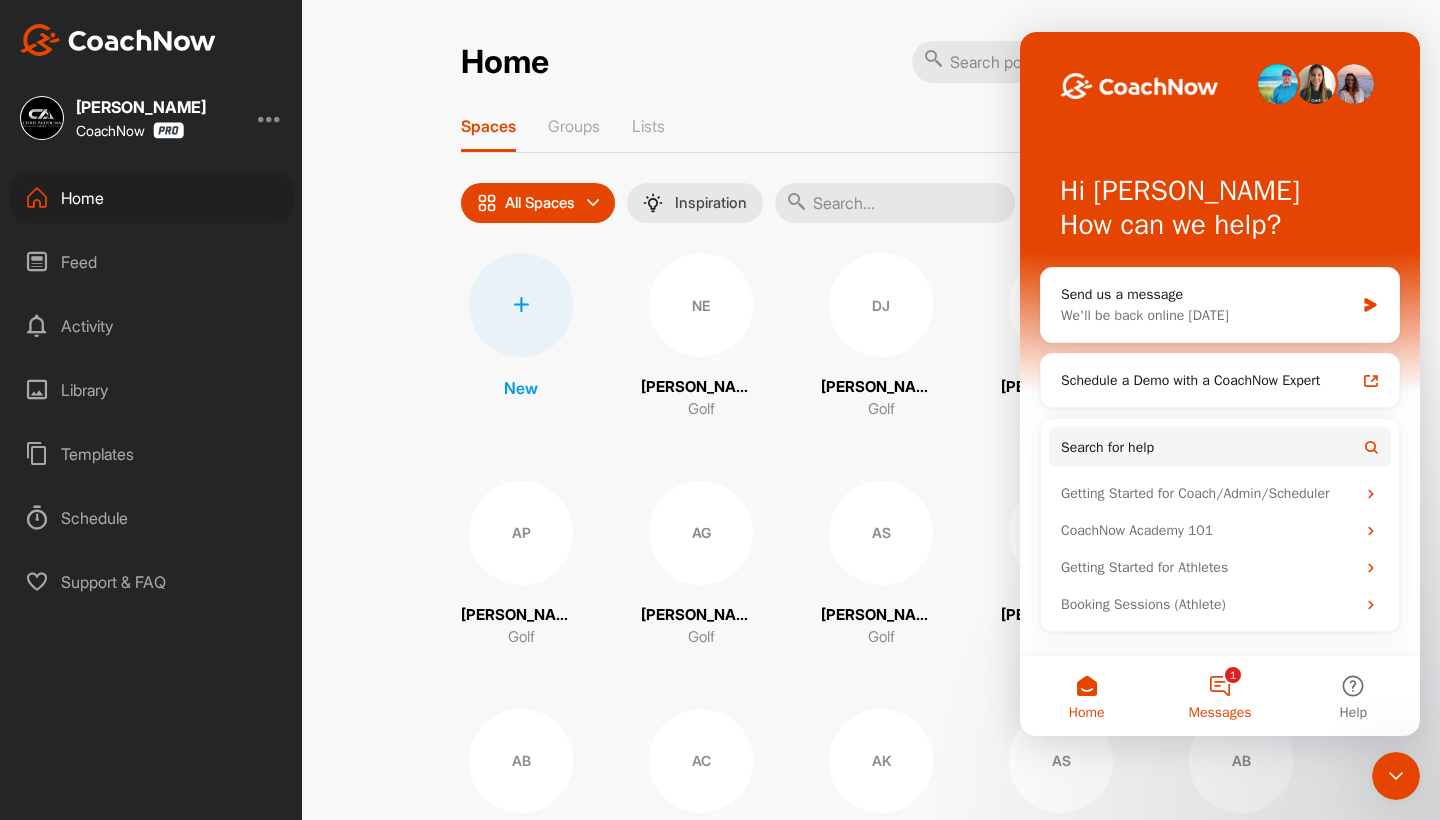 click on "1 Messages" at bounding box center (1219, 696) 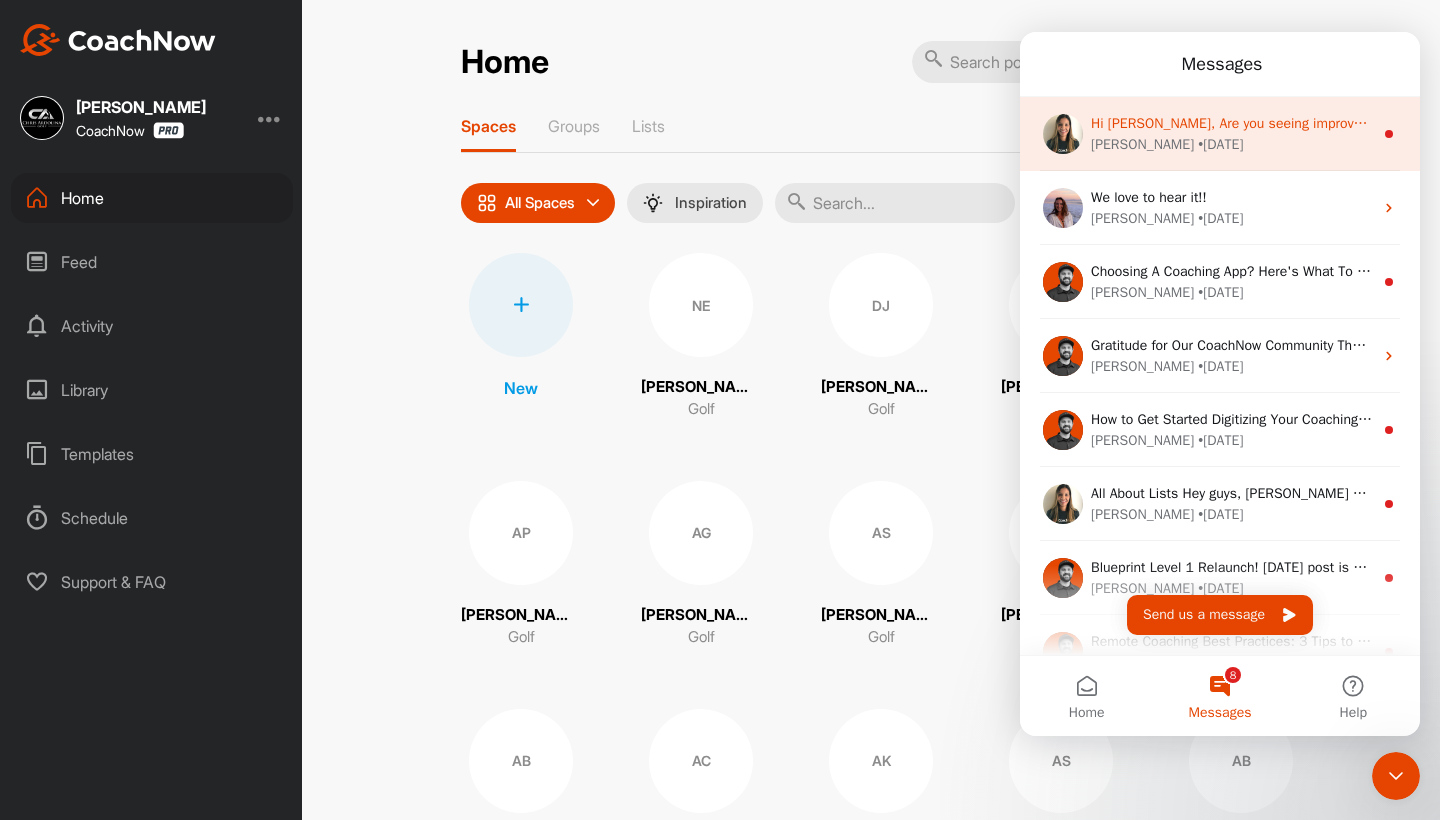 click on "[PERSON_NAME] •  [DATE]" at bounding box center (1232, 144) 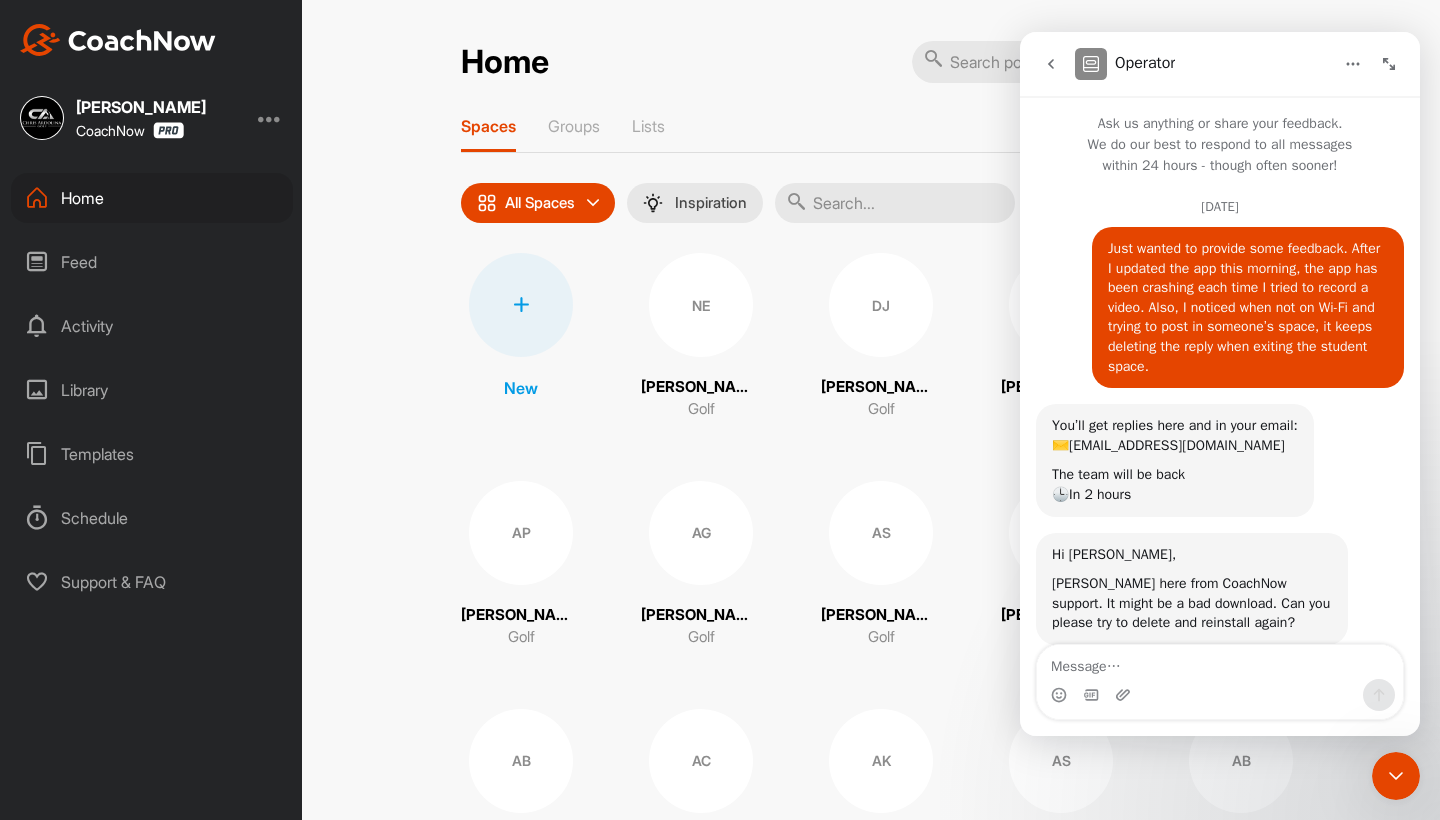 scroll, scrollTop: 3, scrollLeft: 0, axis: vertical 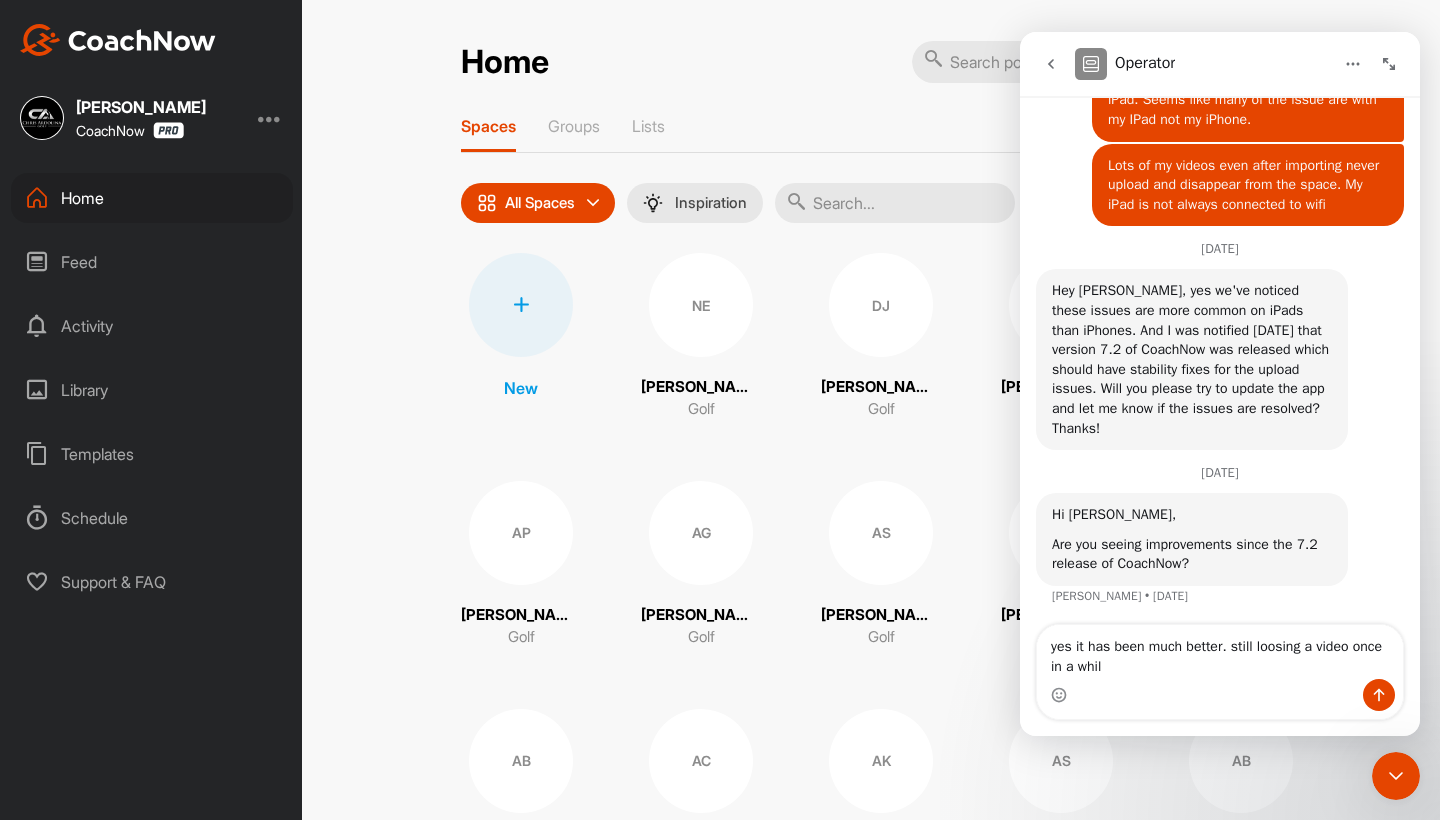 type on "yes it has been much better. still loosing a video once in a while" 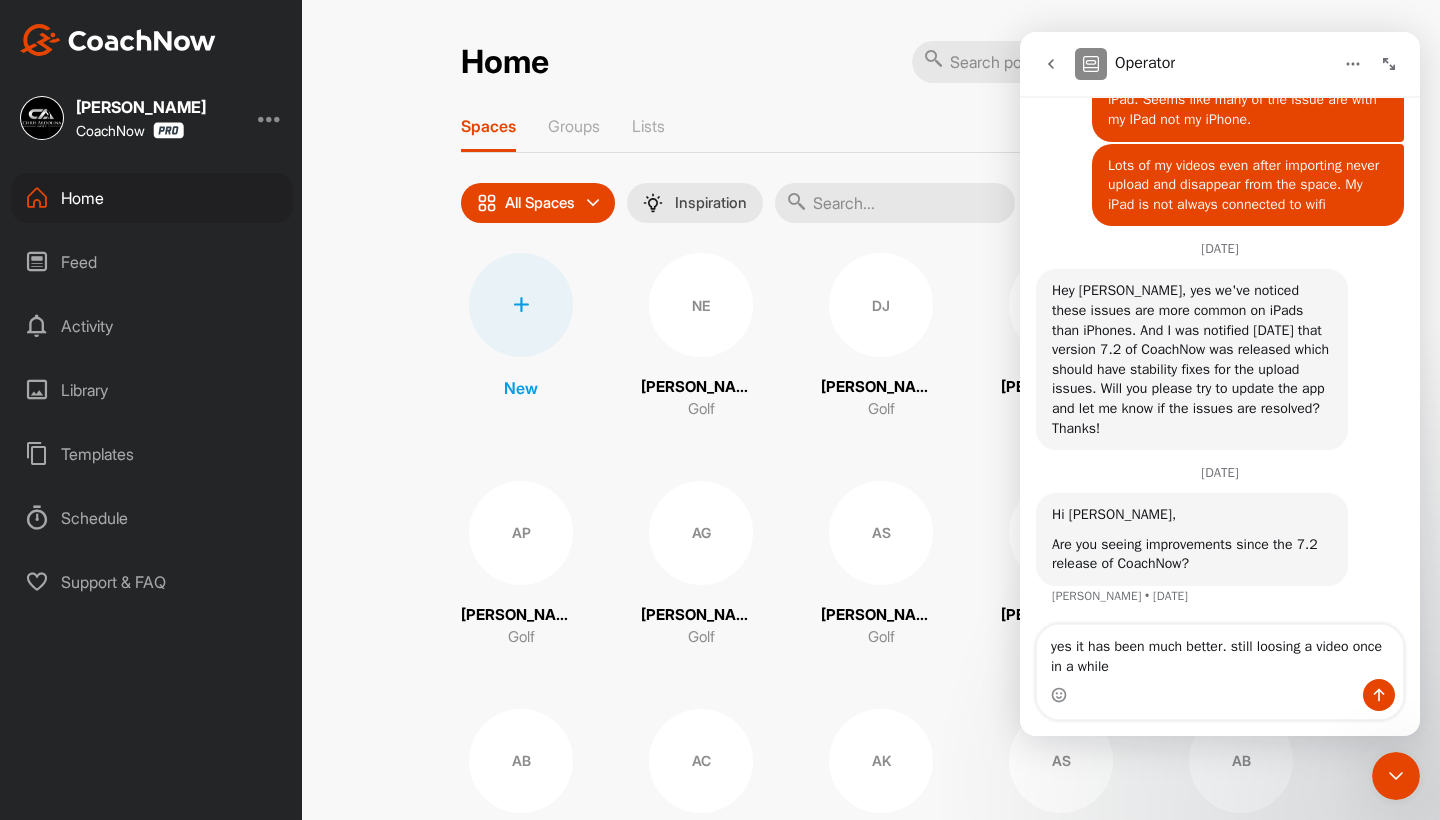 type 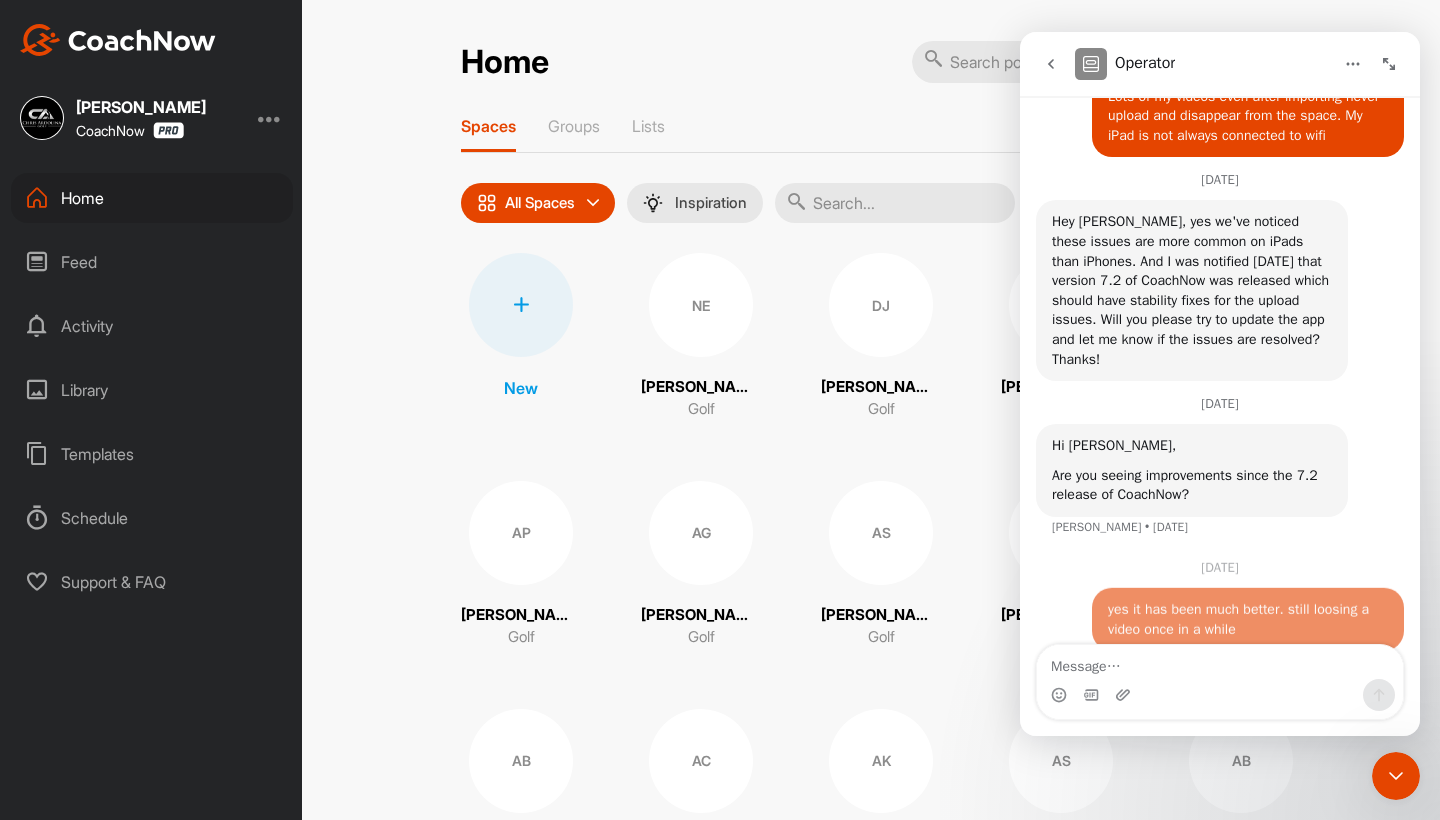 scroll, scrollTop: 2497, scrollLeft: 0, axis: vertical 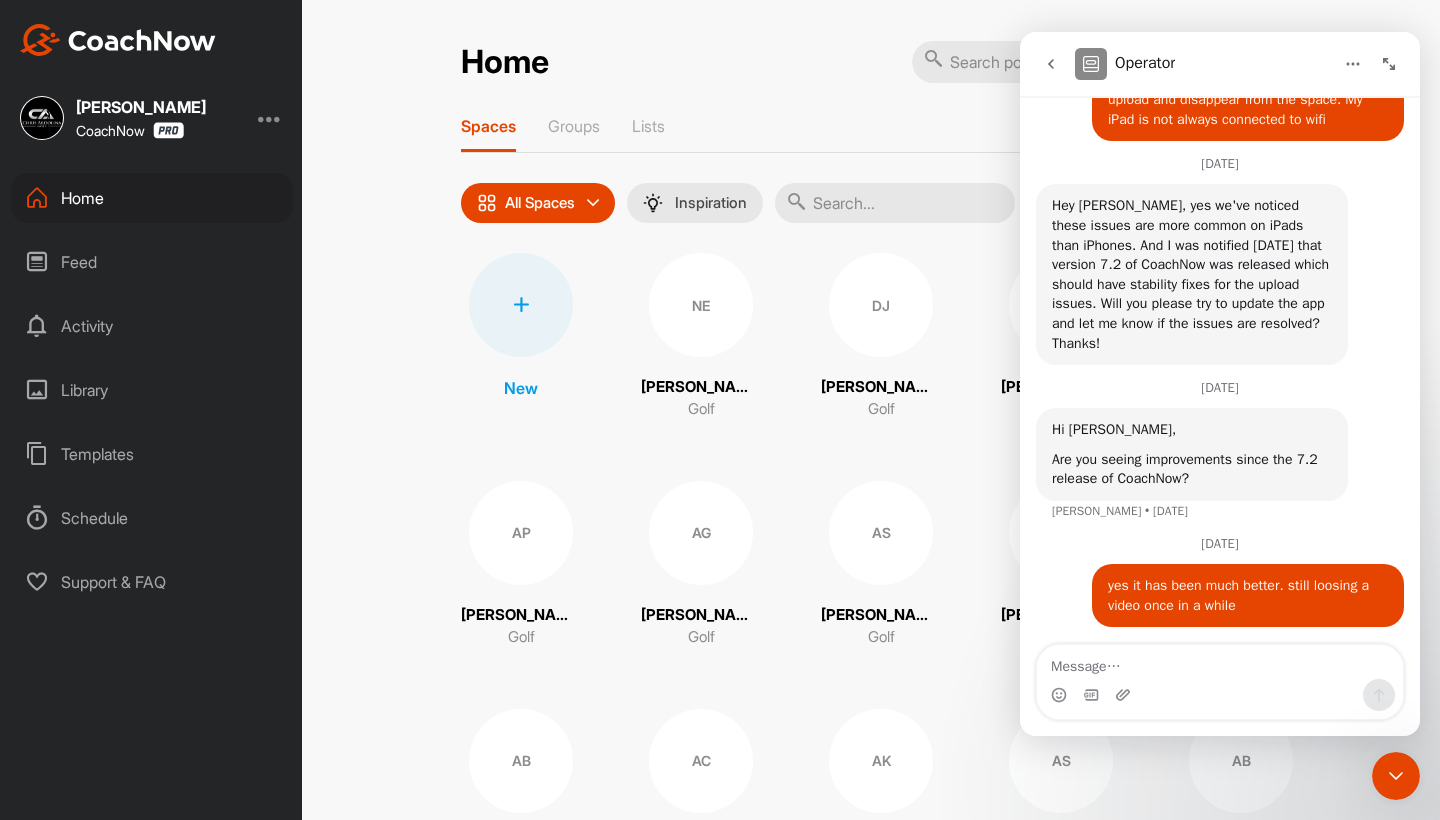 click on "Home 26 Notifications Invitations This Week JA [PERSON_NAME]   replied to a post : "Hello, [PERSON_NAME].  First off, t..." 2 d  • [PERSON_NAME] / Golf JA [PERSON_NAME]   liked your video . 2 d  • [PERSON_NAME] / Golf JA [PERSON_NAME]   liked your video . 2 d  • [PERSON_NAME] / Golf JA [PERSON_NAME]   liked your video . 2 d  • [PERSON_NAME] / Golf JA [PERSON_NAME]   accepted your invitation . 2 d  • [PERSON_NAME] / Golf ES [PERSON_NAME]   accepted your invitation . 3 d  • [PERSON_NAME] / Golf KJ [PERSON_NAME]   accepted your invitation . 3 d  • [PERSON_NAME] / Golf This Month DJ [PERSON_NAME]   accepted your invitation . 1 w  • [PERSON_NAME] / Golf TP [PERSON_NAME]   accepted your invitation . 1 w  • [PERSON_NAME] / Golf [PERSON_NAME]   posted a video : " Back to [PERSON_NAME] review session. " 1 w  • [PERSON_NAME] / Golf [PERSON_NAME] [PERSON_NAME]   liked your video . 1 w  • [PERSON_NAME] / Golf [PERSON_NAME] [PERSON_NAME]   accepted your invitation . 1 w  • [PERSON_NAME] / Golf KK [PERSON_NAME]   accepted your invitation . 2 w  • Colton K. / Golf JL Jaeridan L.   accepted your invitation . 2 w  • Jaeridan L. / Golf NE [PERSON_NAME]" at bounding box center [871, 62] 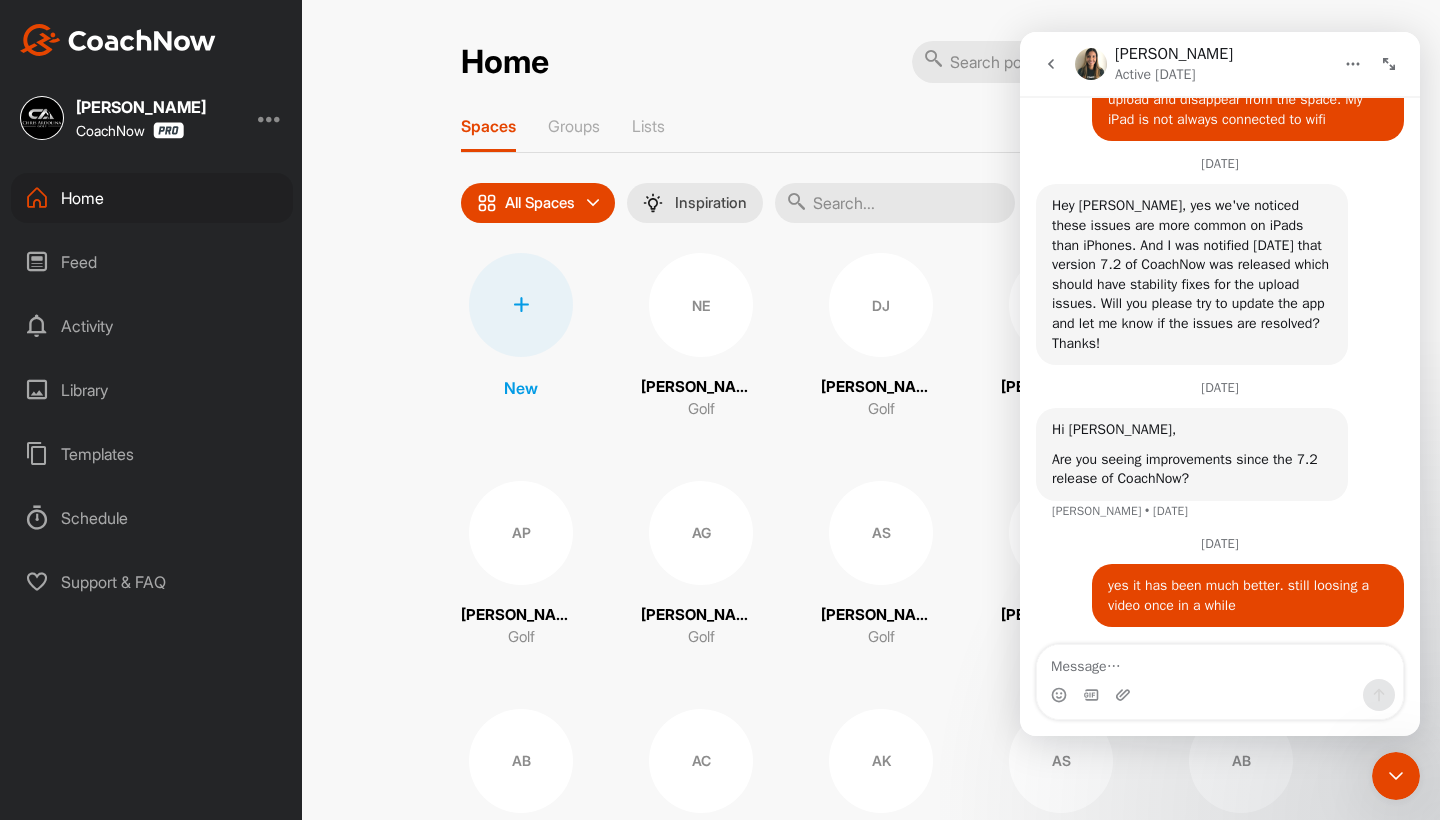 click 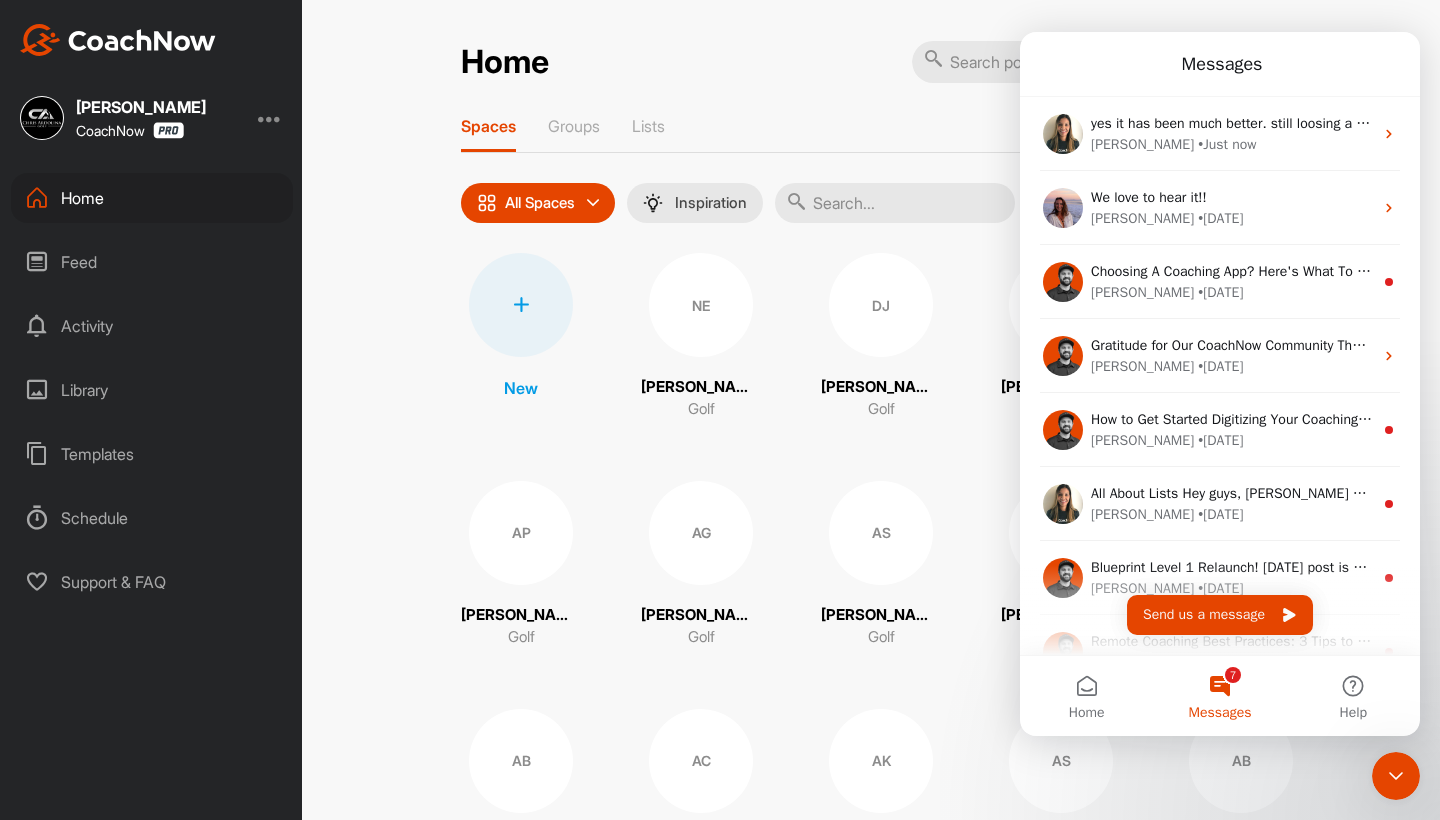 scroll, scrollTop: 0, scrollLeft: 0, axis: both 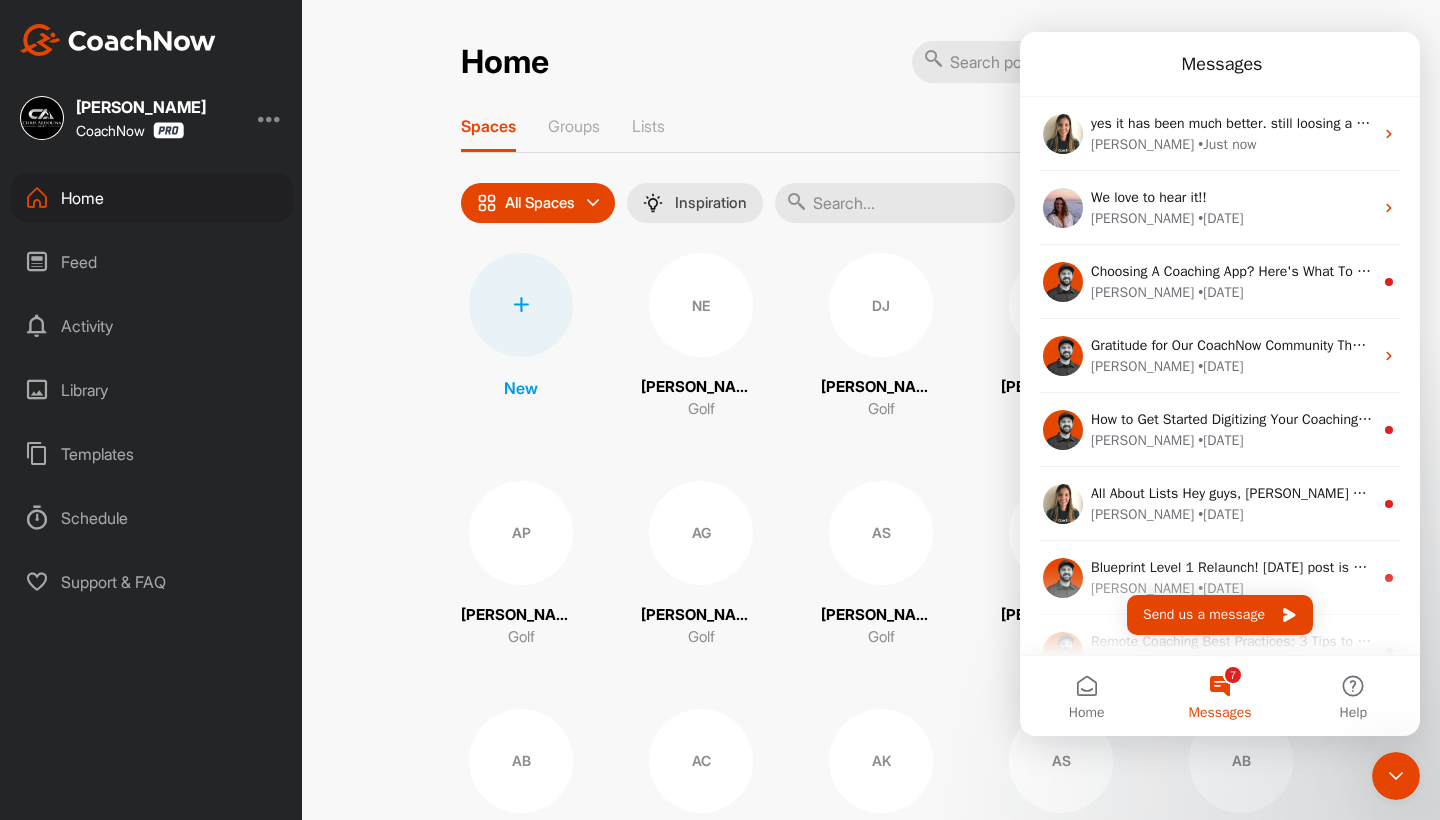 click on "DJ" at bounding box center [881, 305] 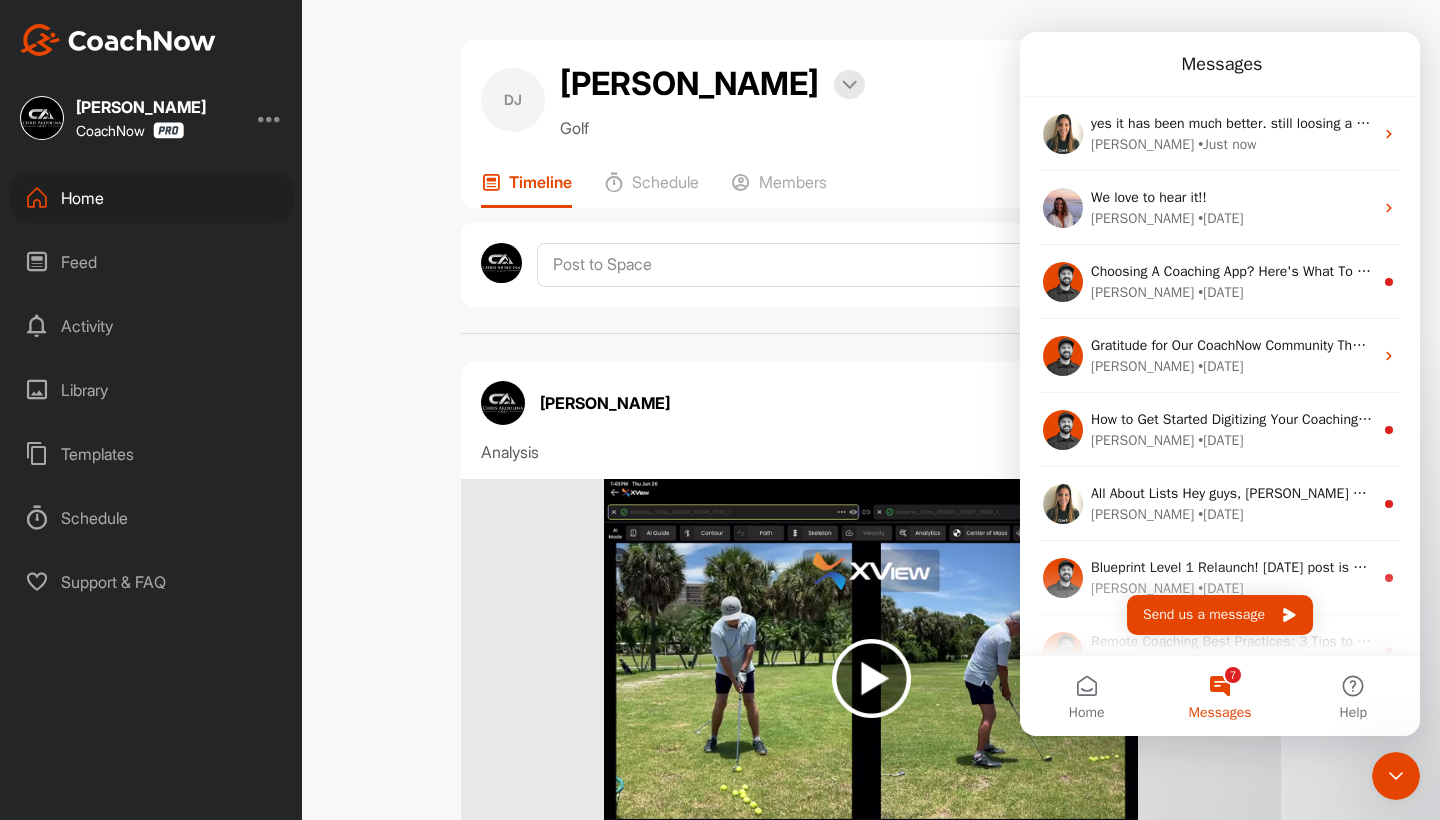 click at bounding box center [1396, 776] 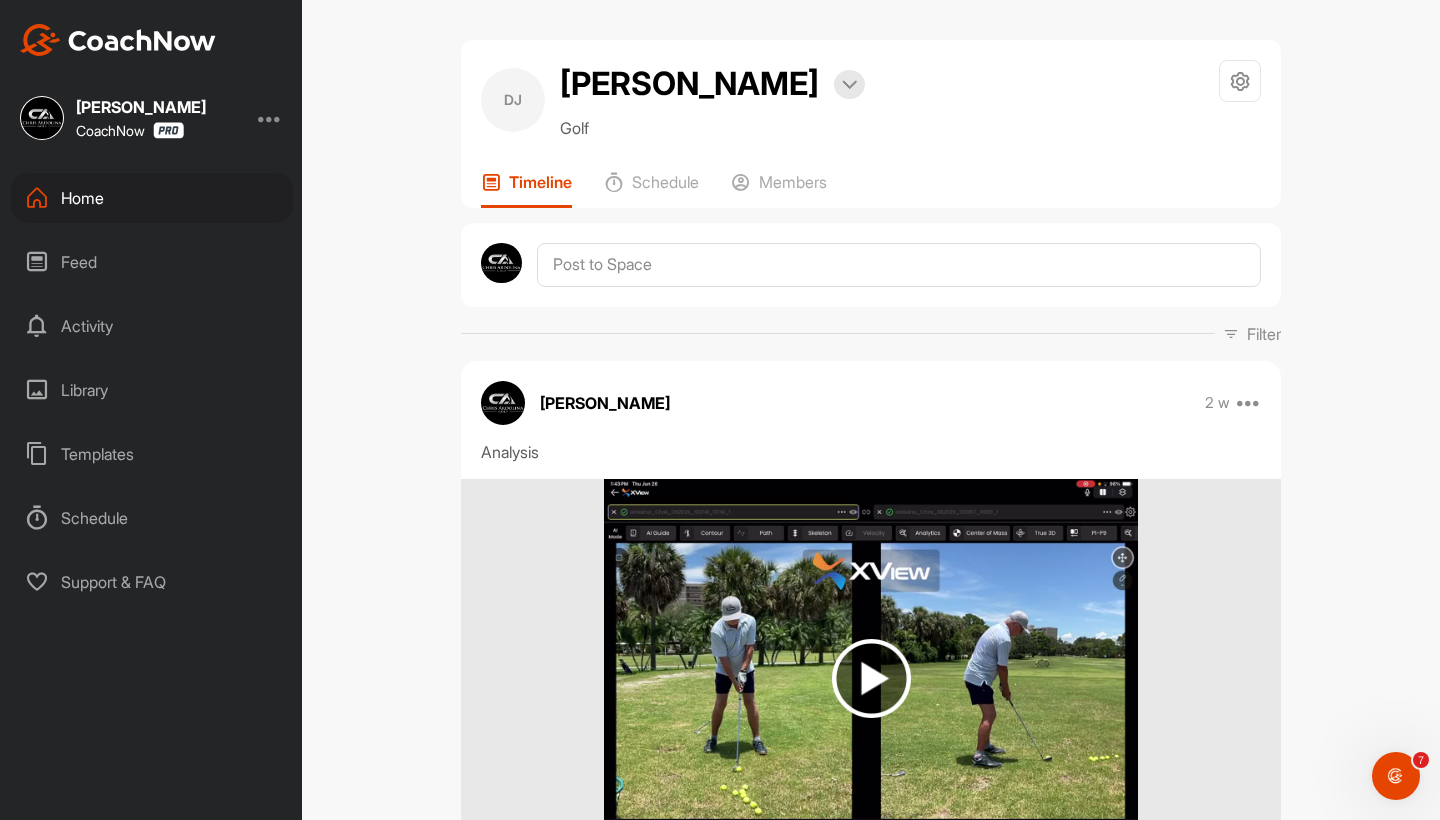 click on "Home" at bounding box center (152, 198) 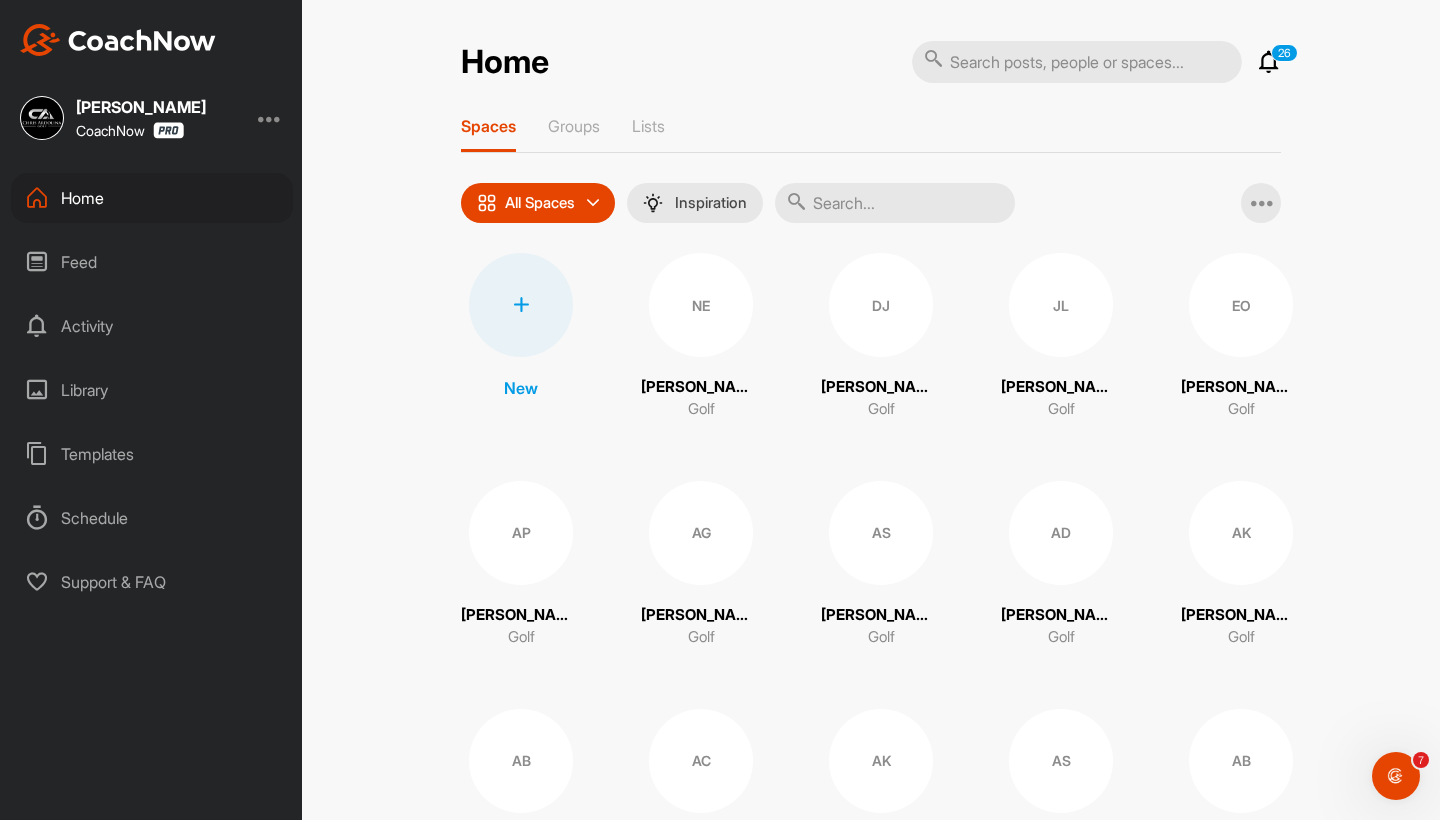 click at bounding box center (895, 203) 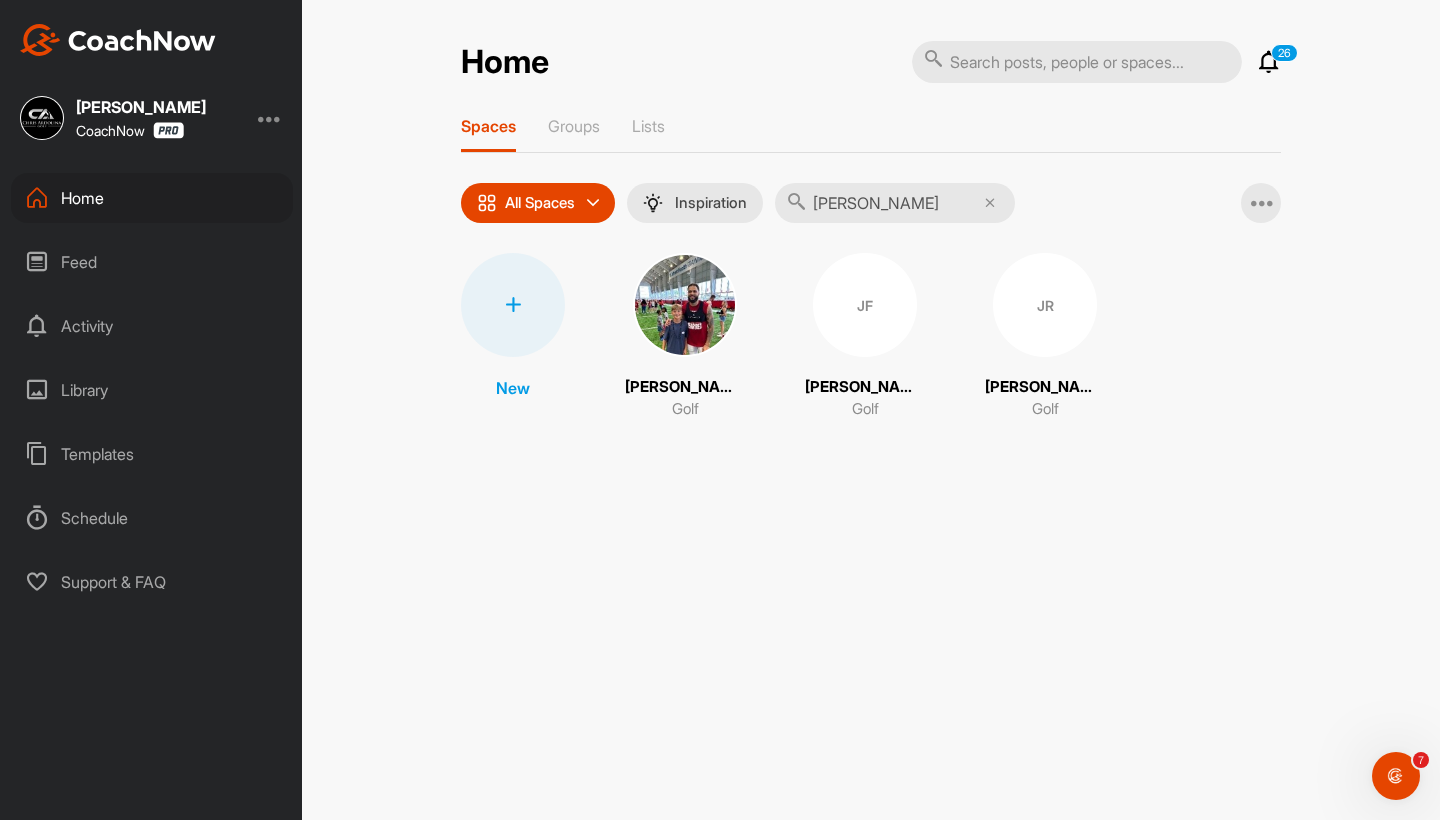 scroll, scrollTop: 0, scrollLeft: 0, axis: both 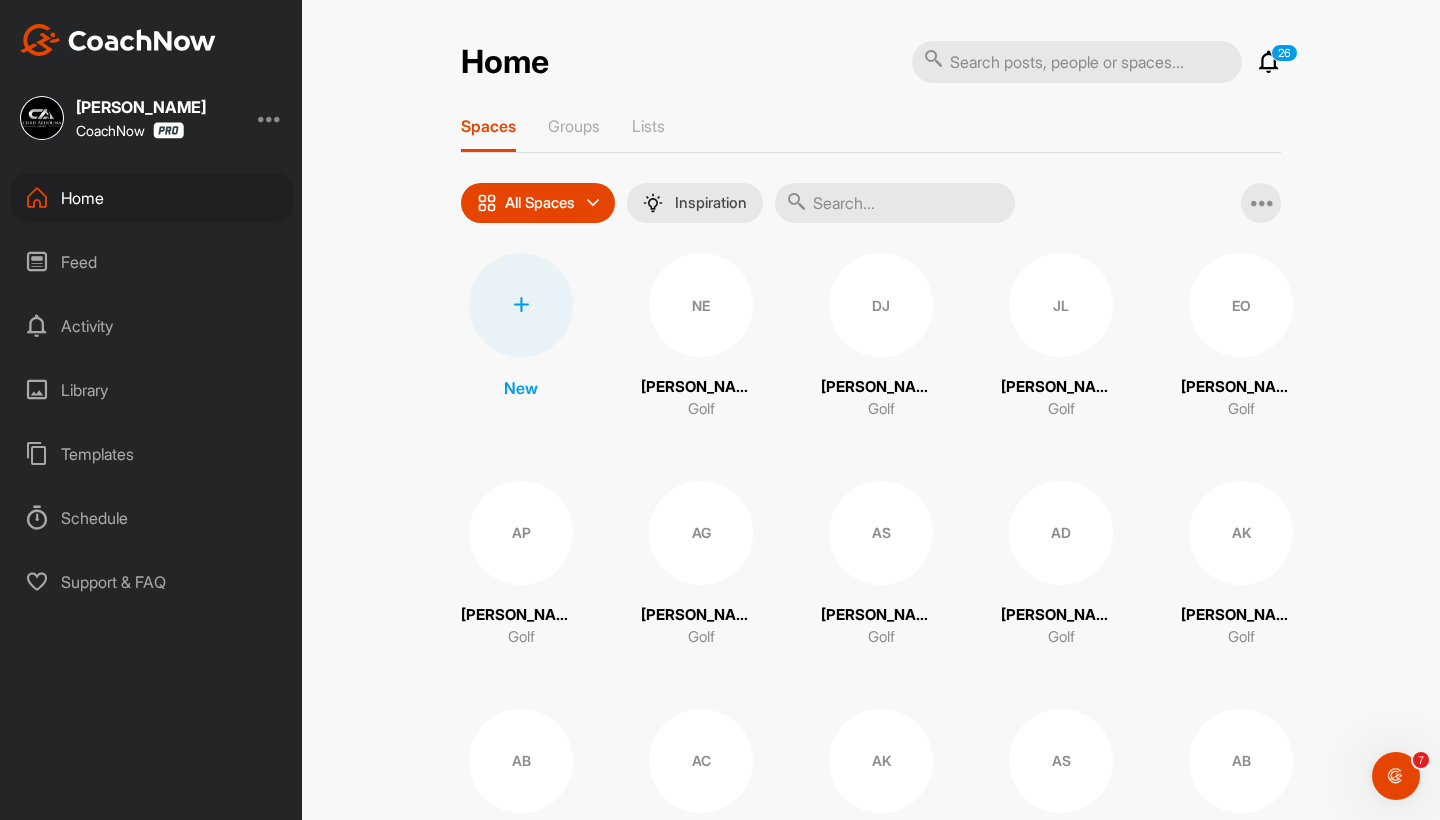 click at bounding box center [895, 203] 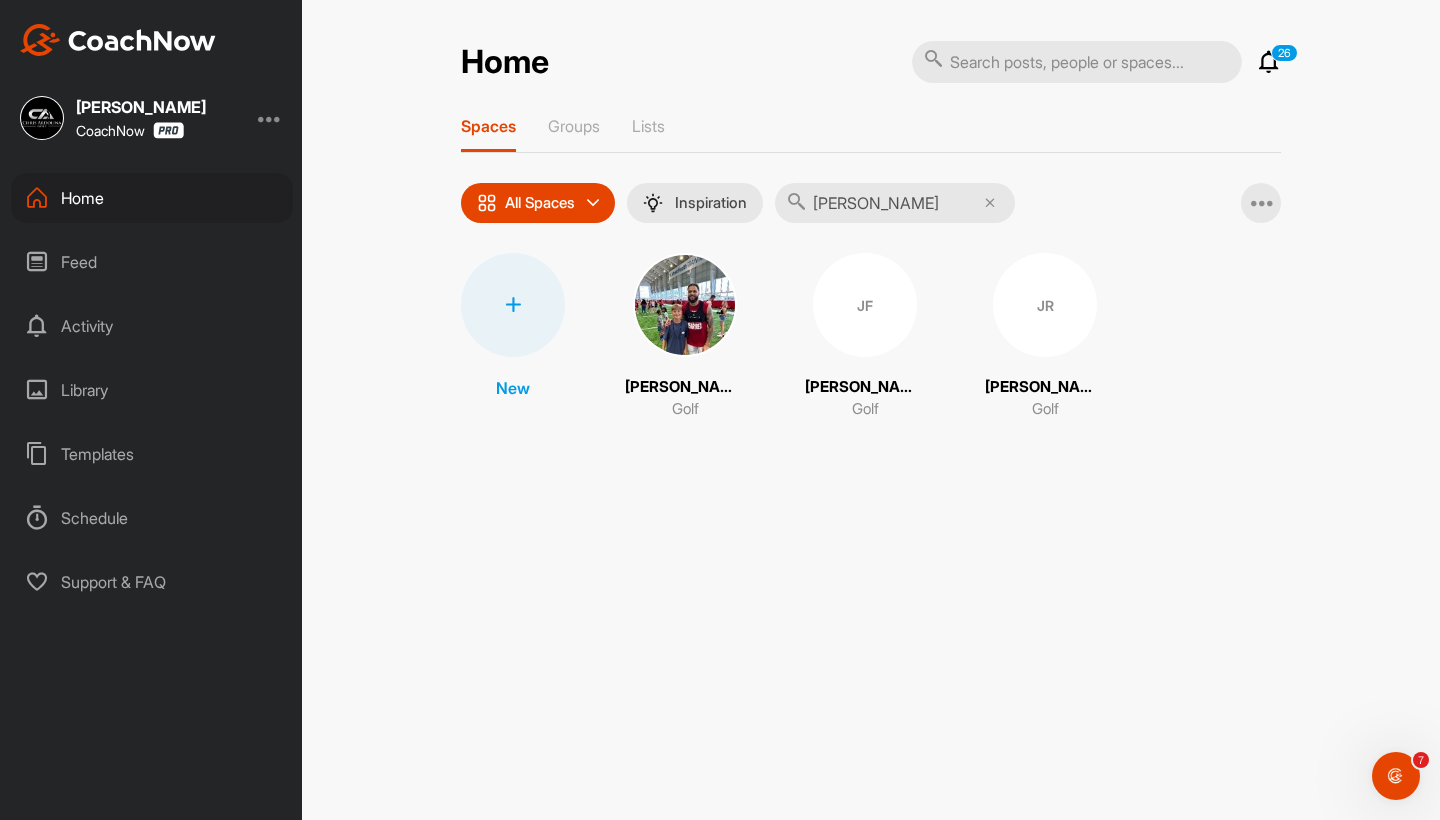 type on "[PERSON_NAME]" 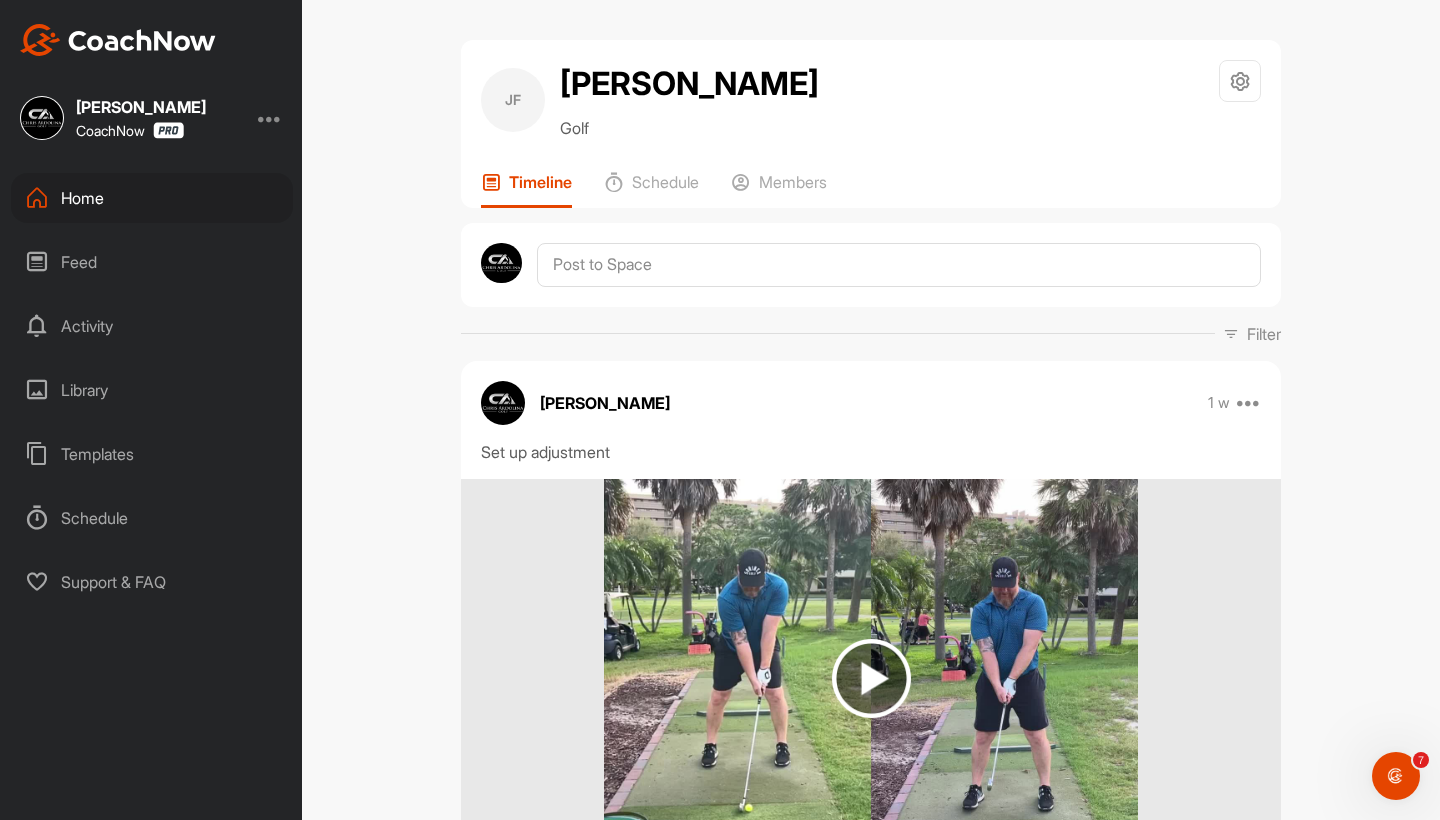 click on "[PERSON_NAME] Golf Space Settings Your Notifications Timeline Schedule Members" at bounding box center (871, 124) 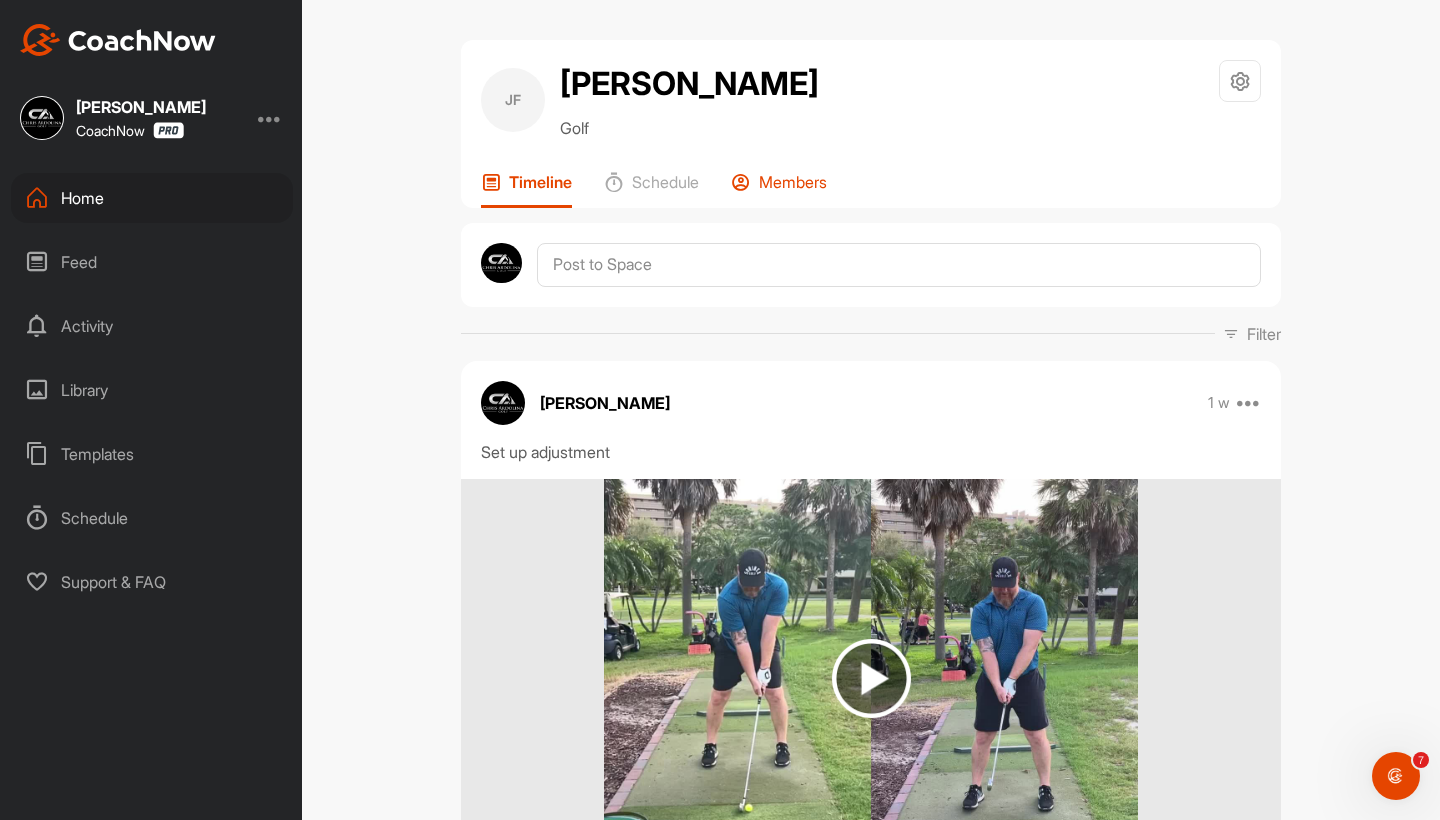 click on "Members" at bounding box center (793, 182) 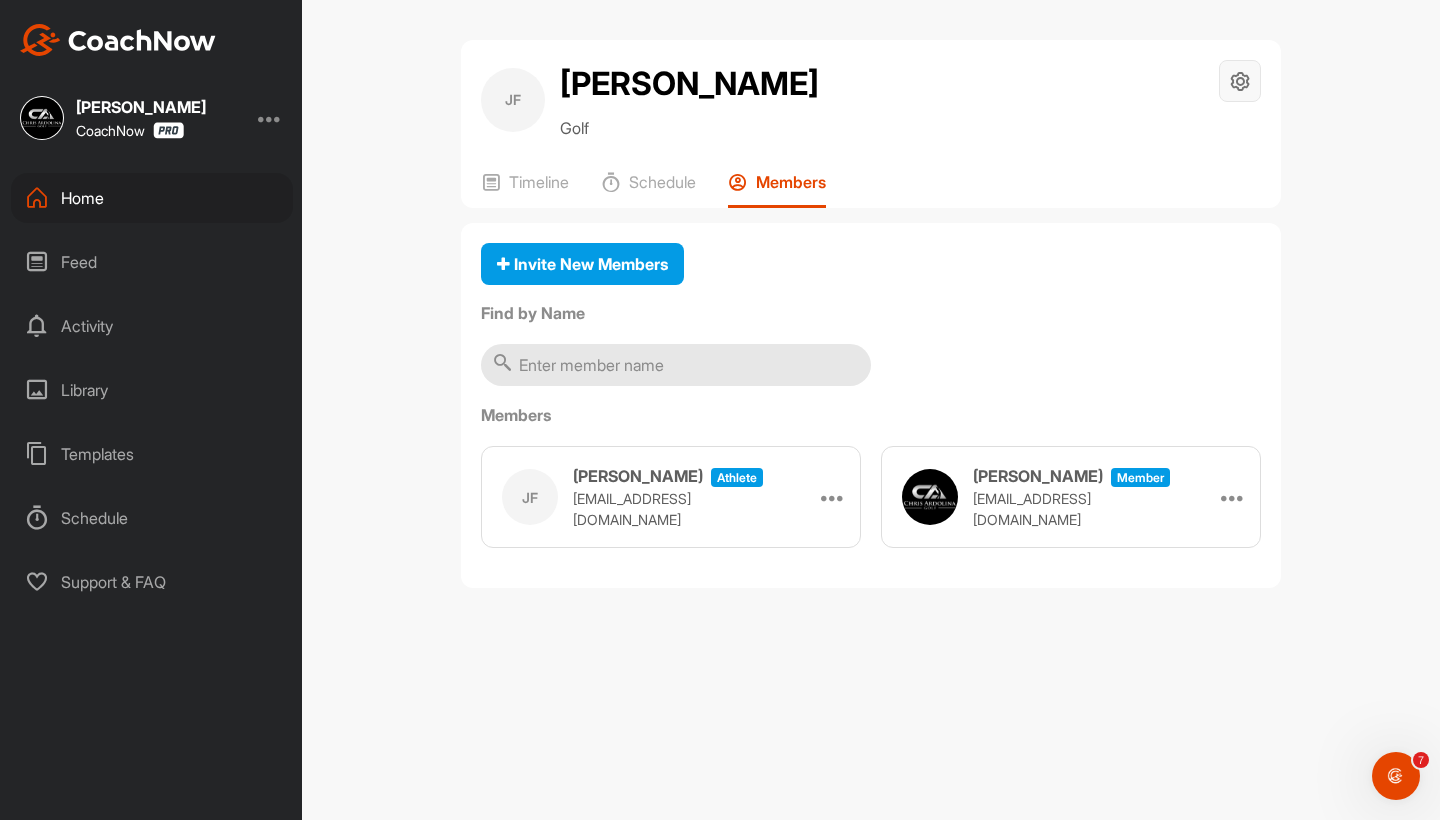 click at bounding box center (1240, 81) 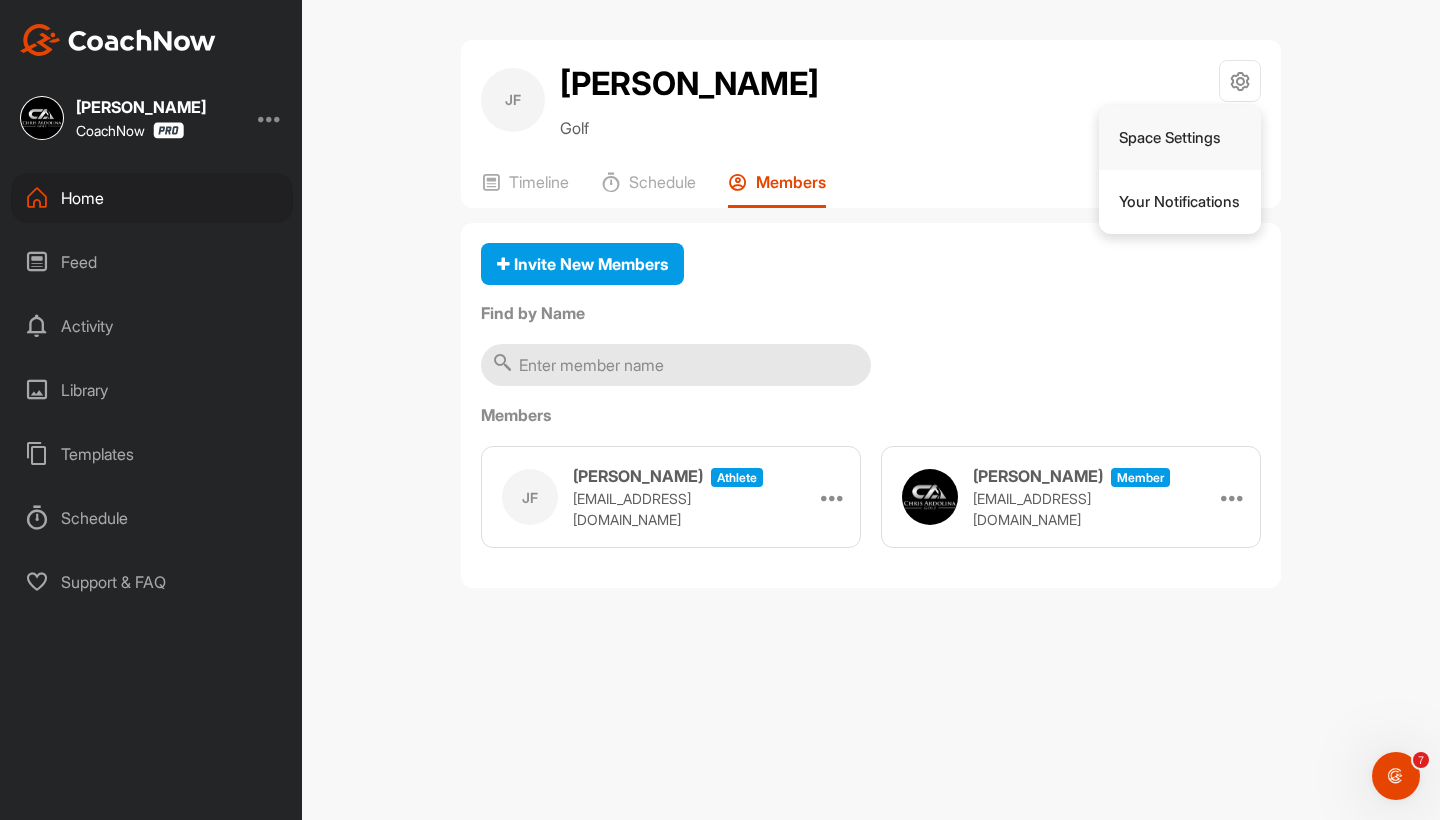 click on "Space Settings" at bounding box center (1180, 138) 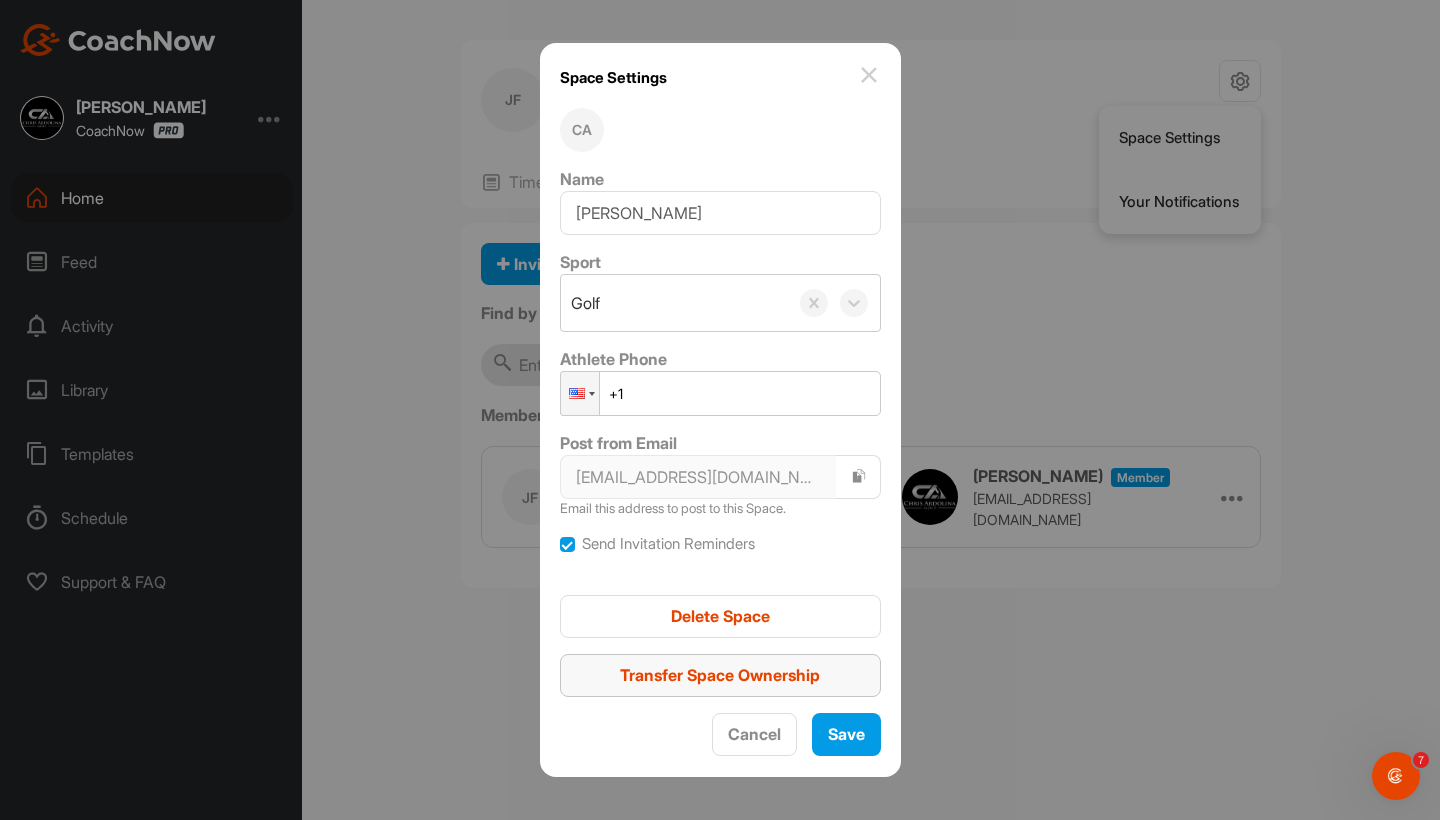 scroll, scrollTop: 0, scrollLeft: 0, axis: both 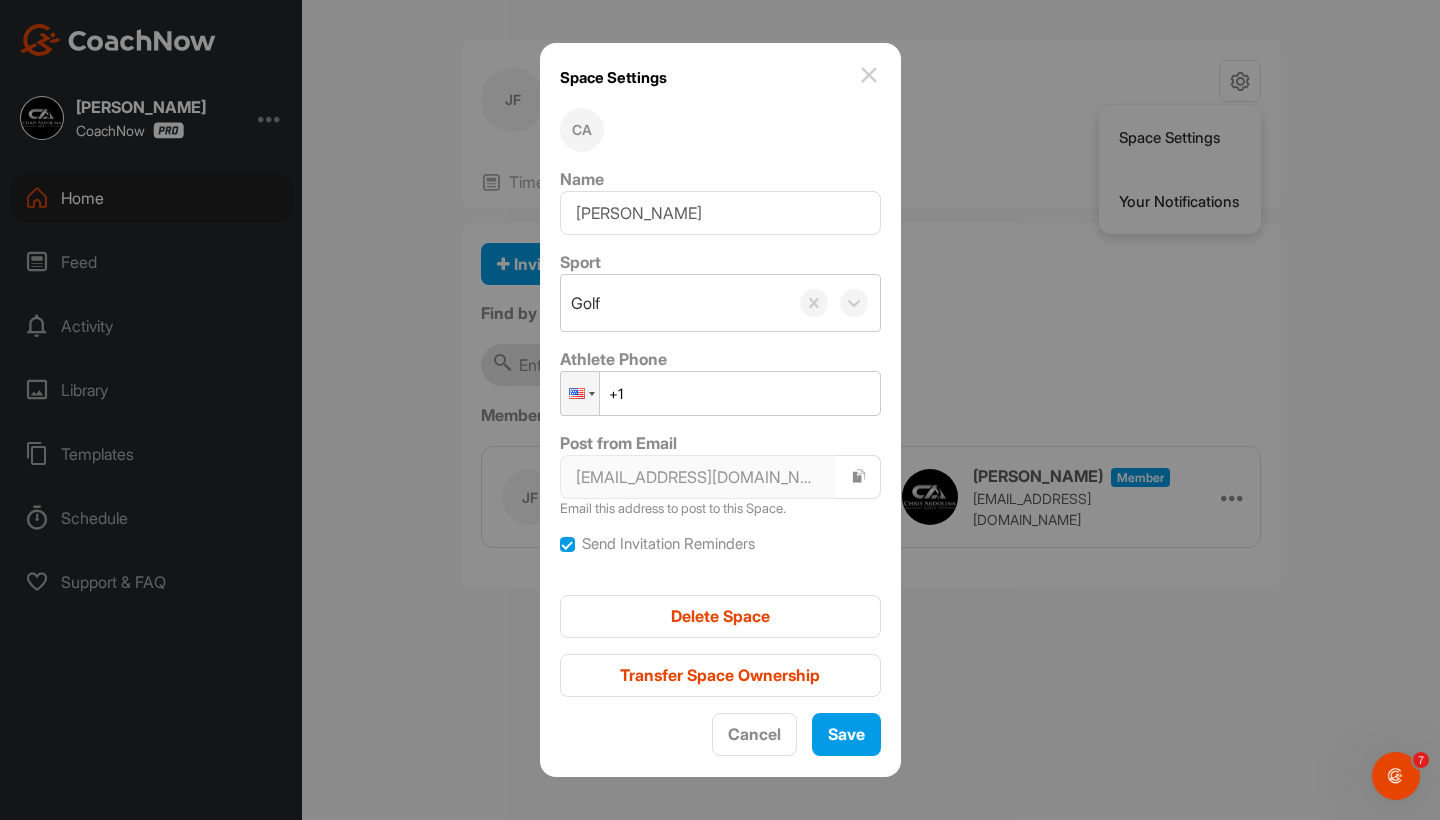 click at bounding box center [869, 75] 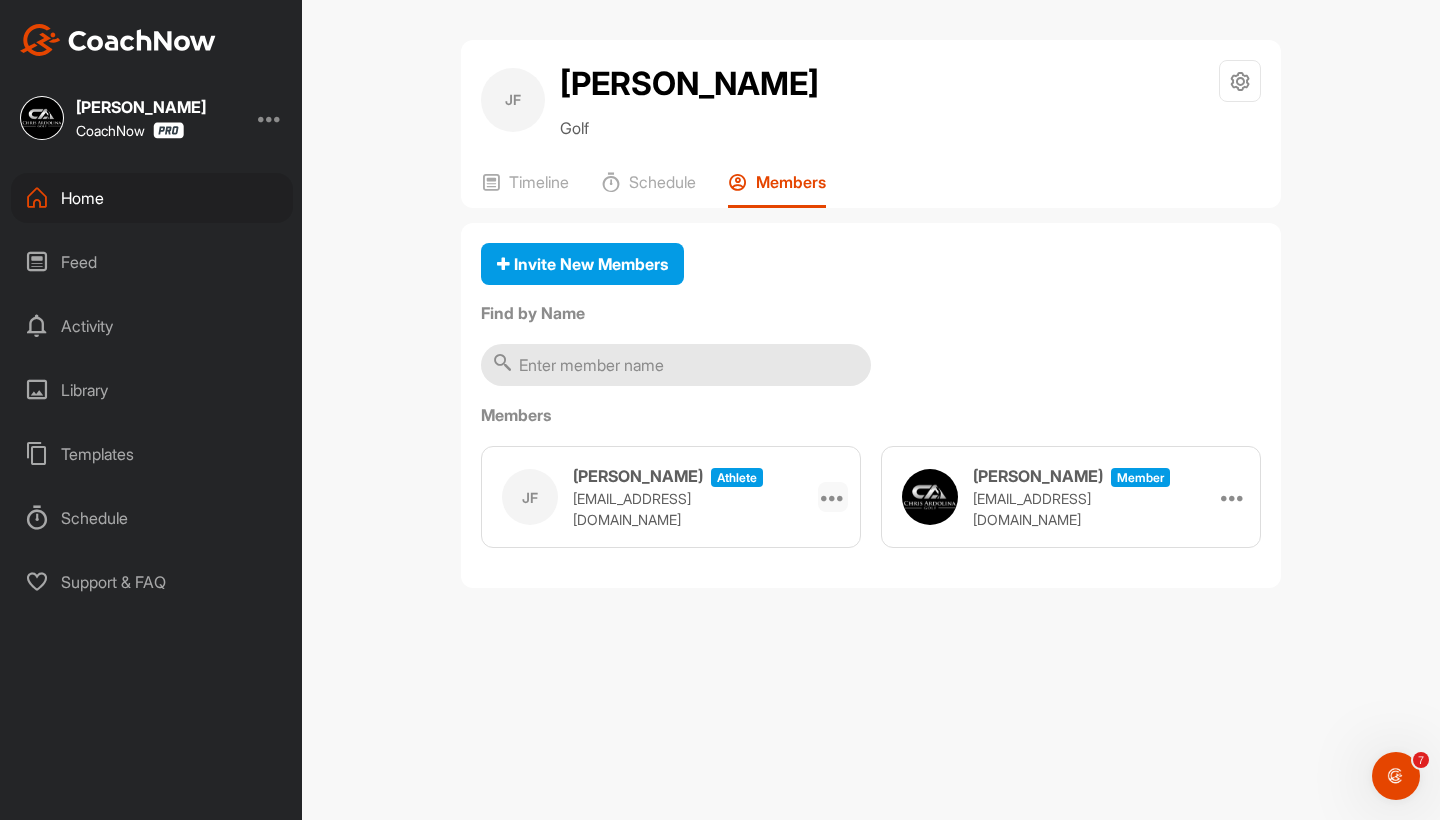 click at bounding box center (833, 497) 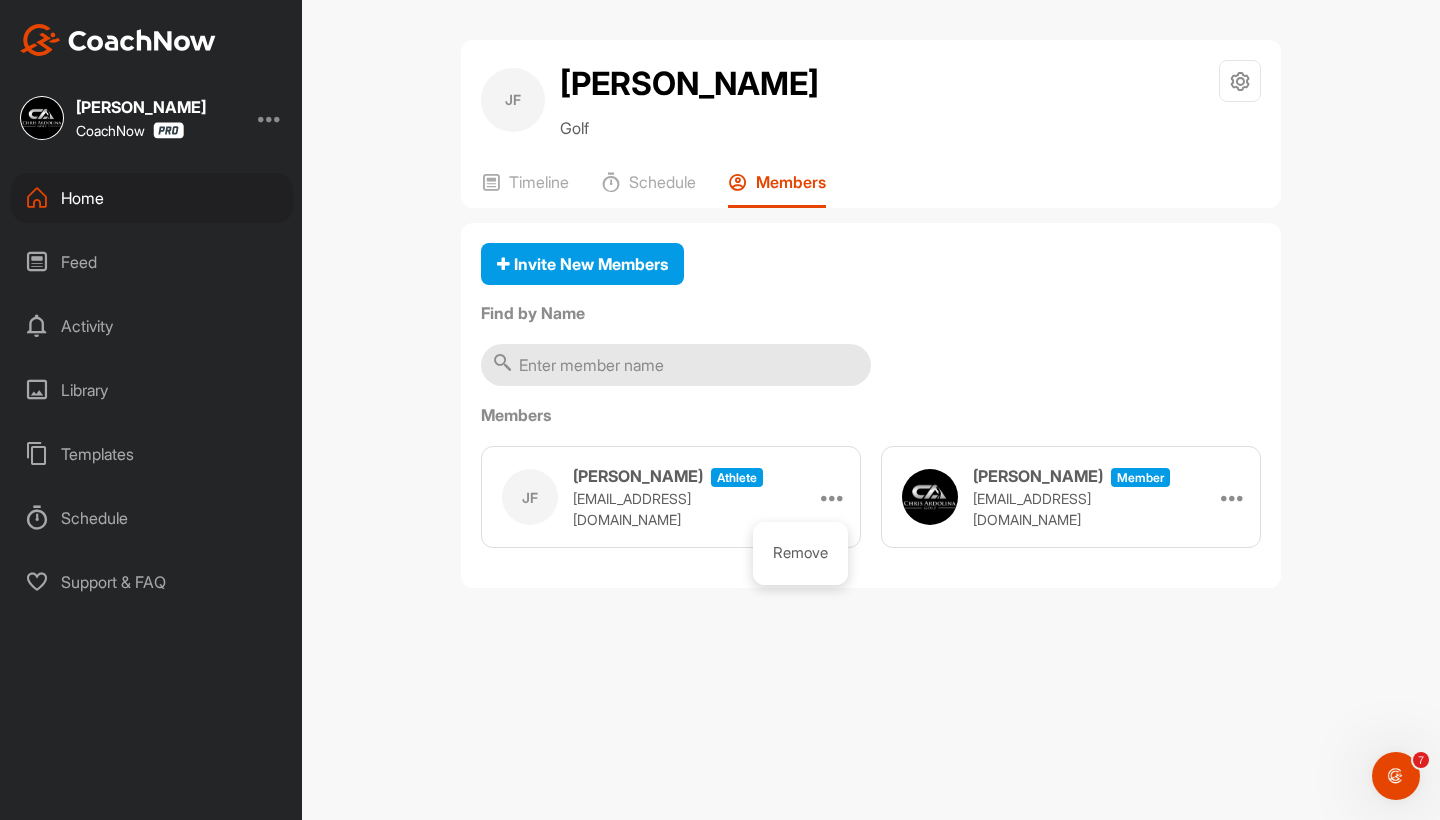 click on "Invite New Members Find by Name Members [PERSON_NAME] athlete   [EMAIL_ADDRESS][DOMAIN_NAME] Remove [PERSON_NAME] Member   [EMAIL_ADDRESS][DOMAIN_NAME] Make Athlete" at bounding box center (871, 406) 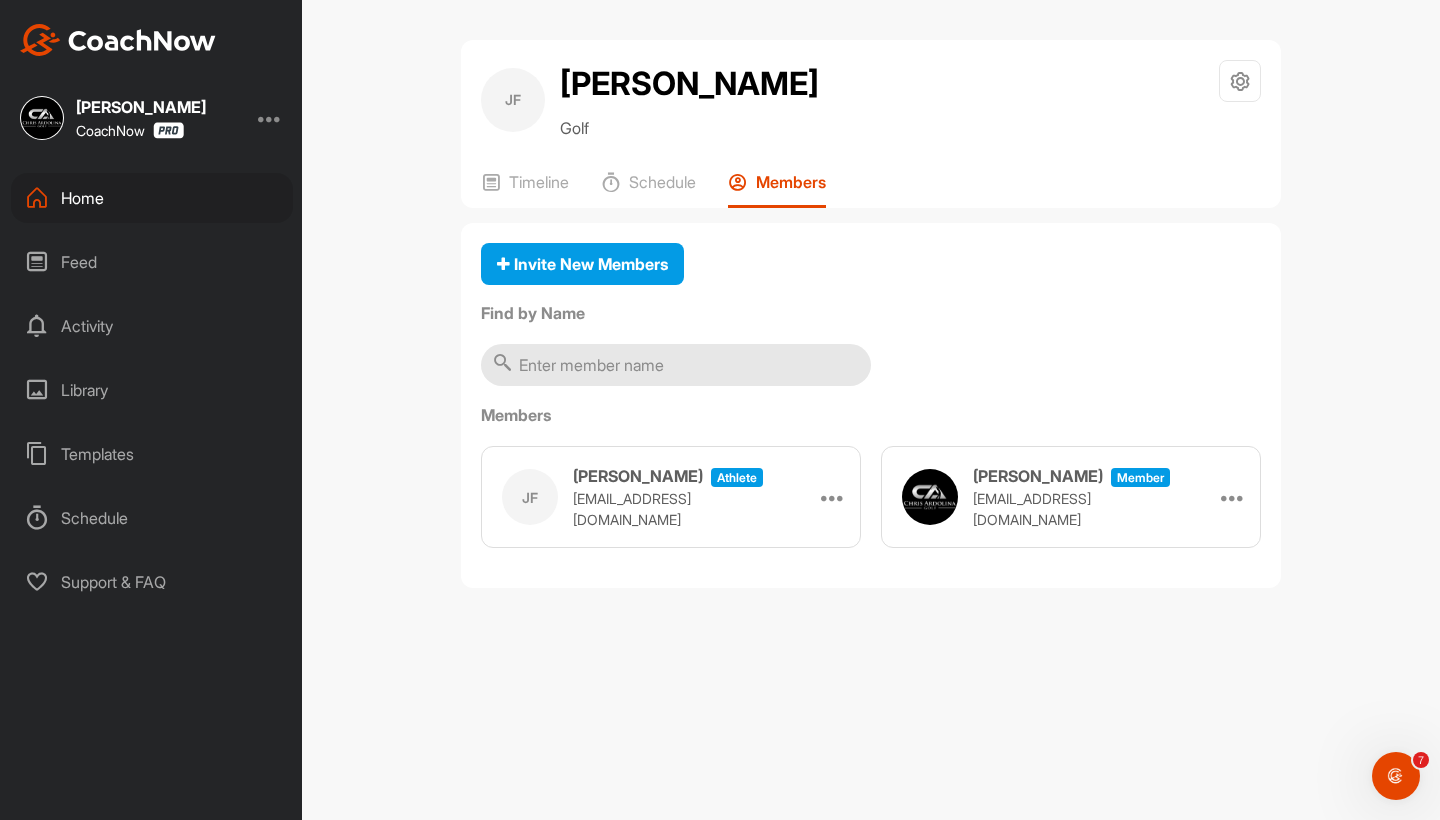 click on "[PERSON_NAME] athlete   [EMAIL_ADDRESS][DOMAIN_NAME] Remove" at bounding box center (671, 497) 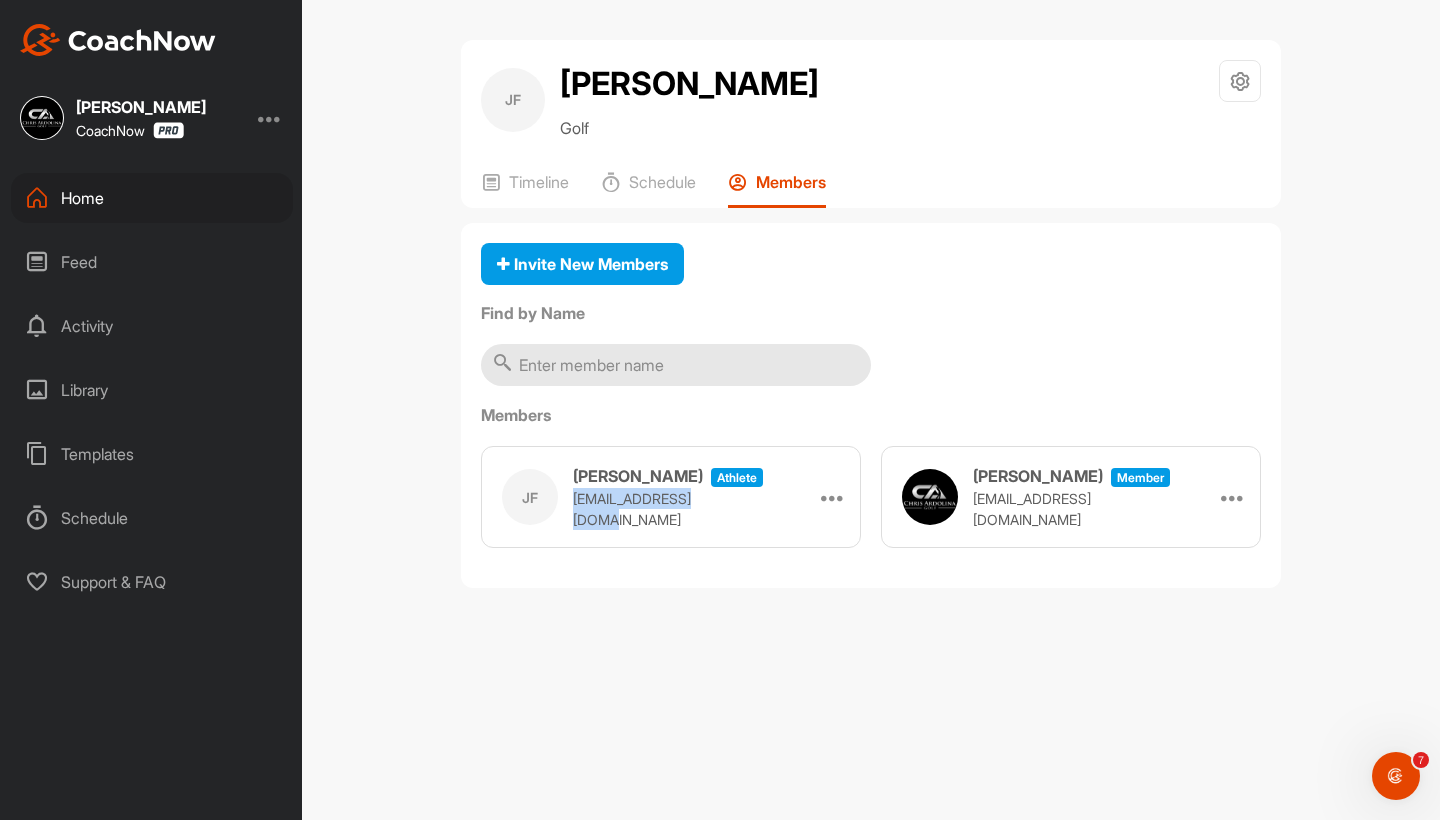 drag, startPoint x: 735, startPoint y: 514, endPoint x: 579, endPoint y: 511, distance: 156.02884 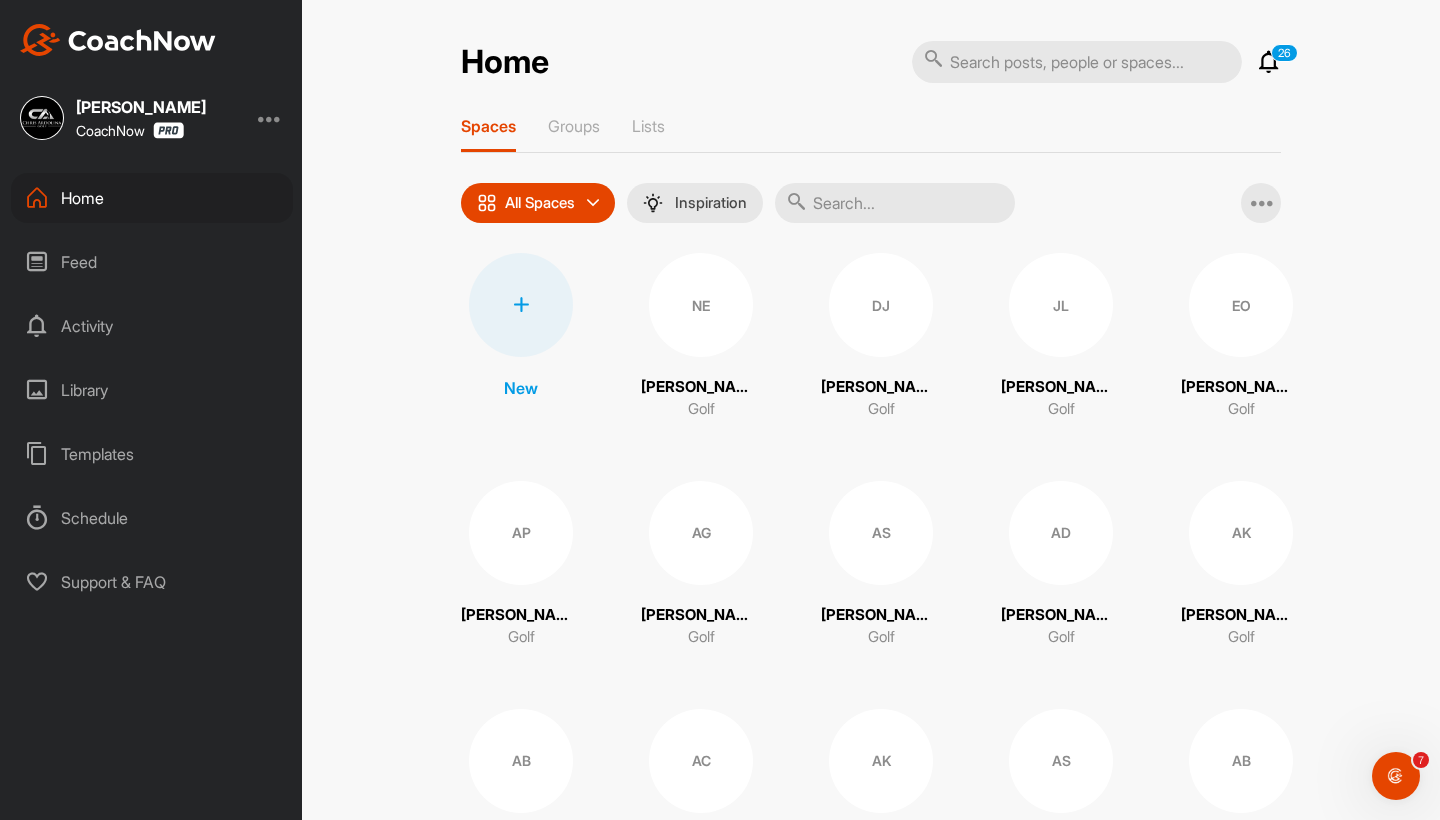 click at bounding box center [895, 203] 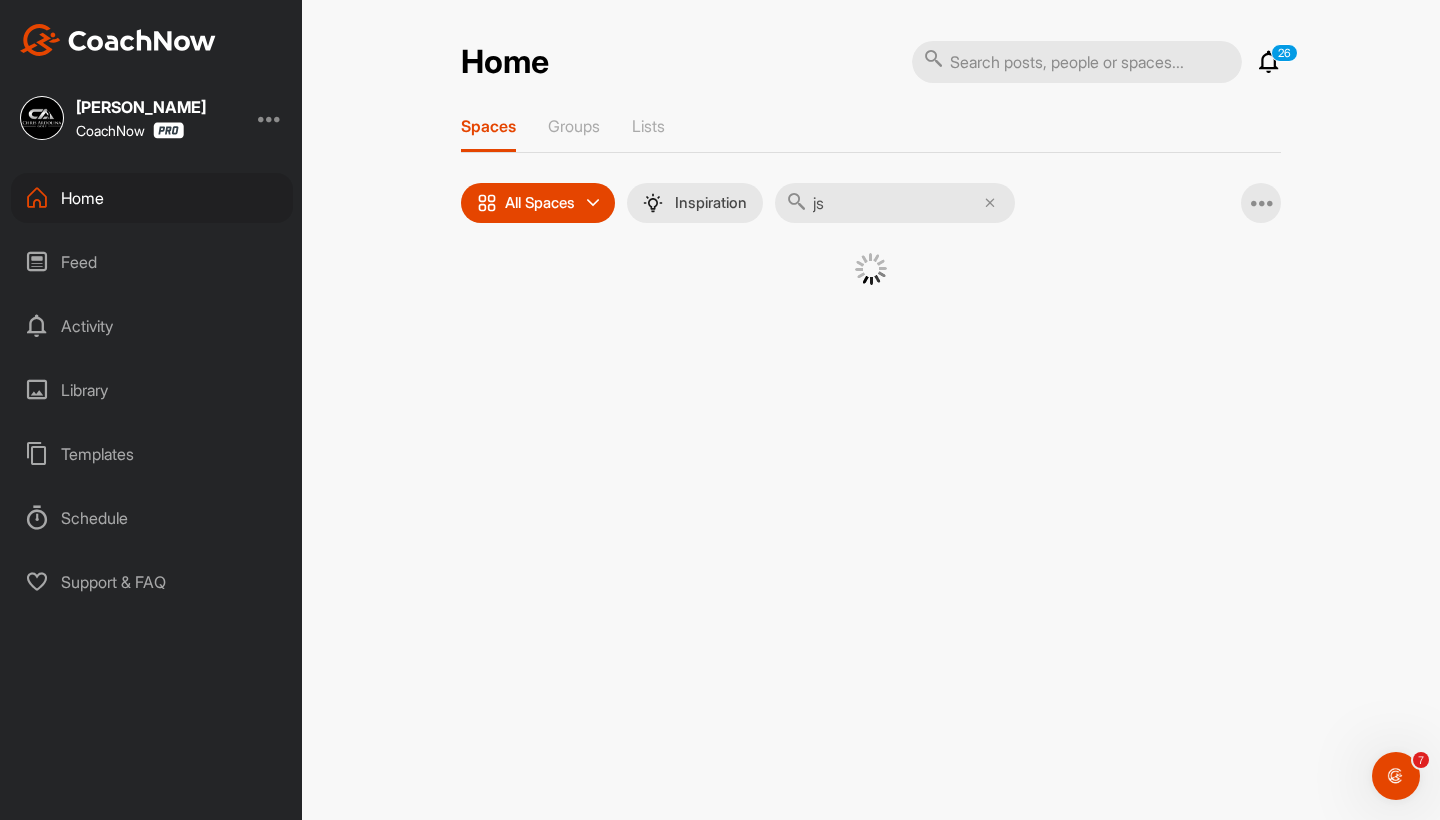 type on "j" 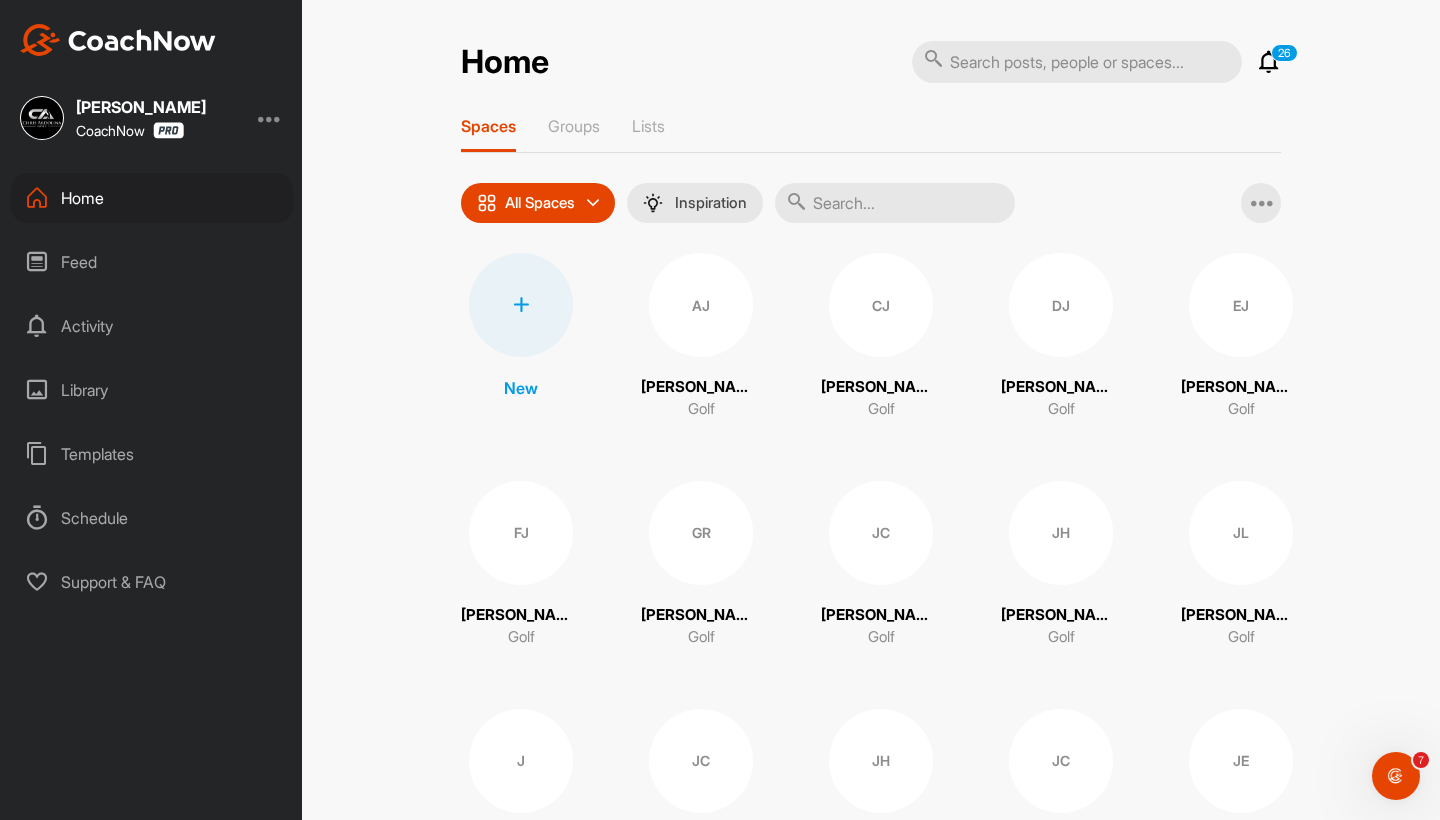 click at bounding box center (895, 203) 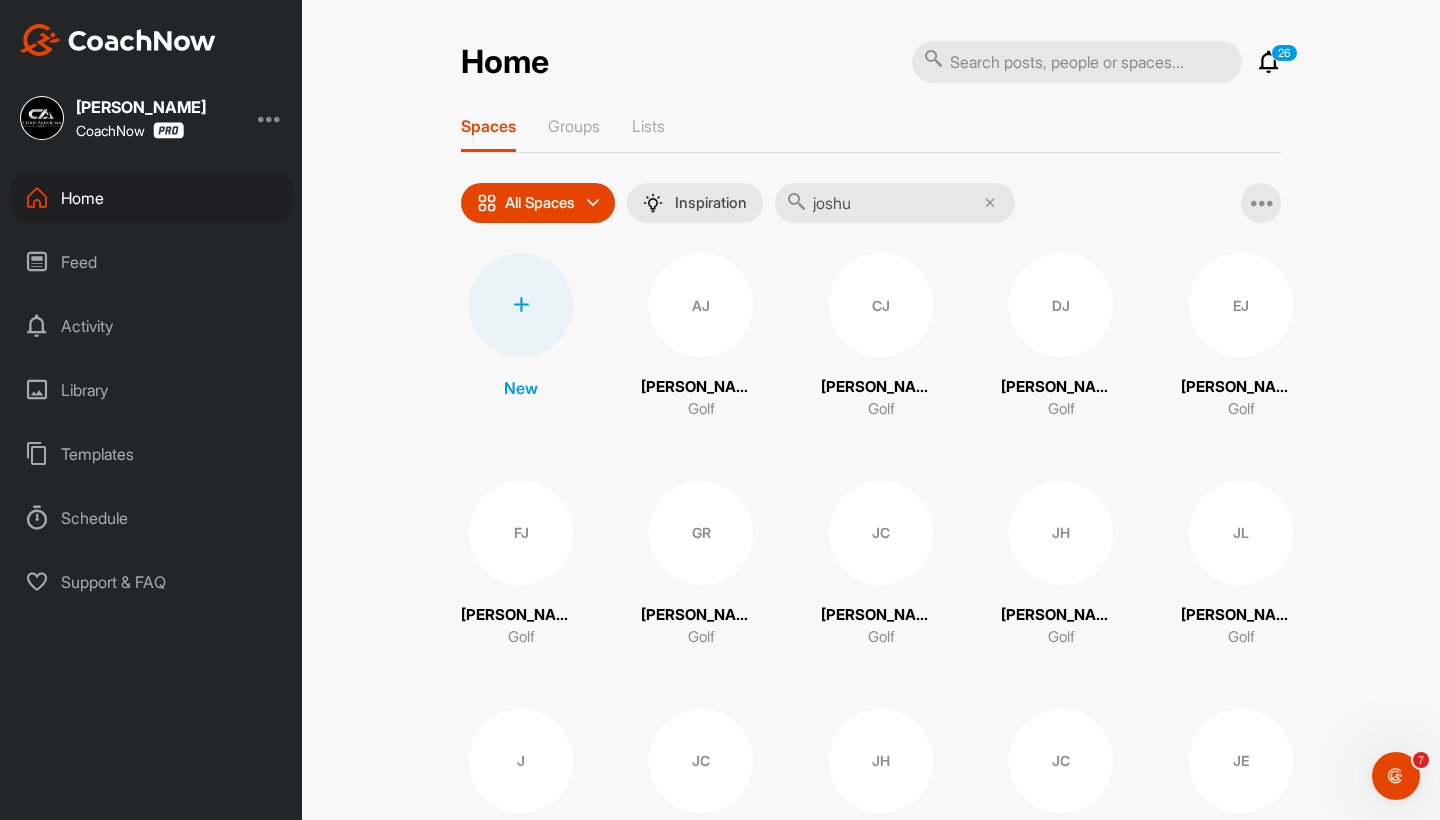 type on "[PERSON_NAME]" 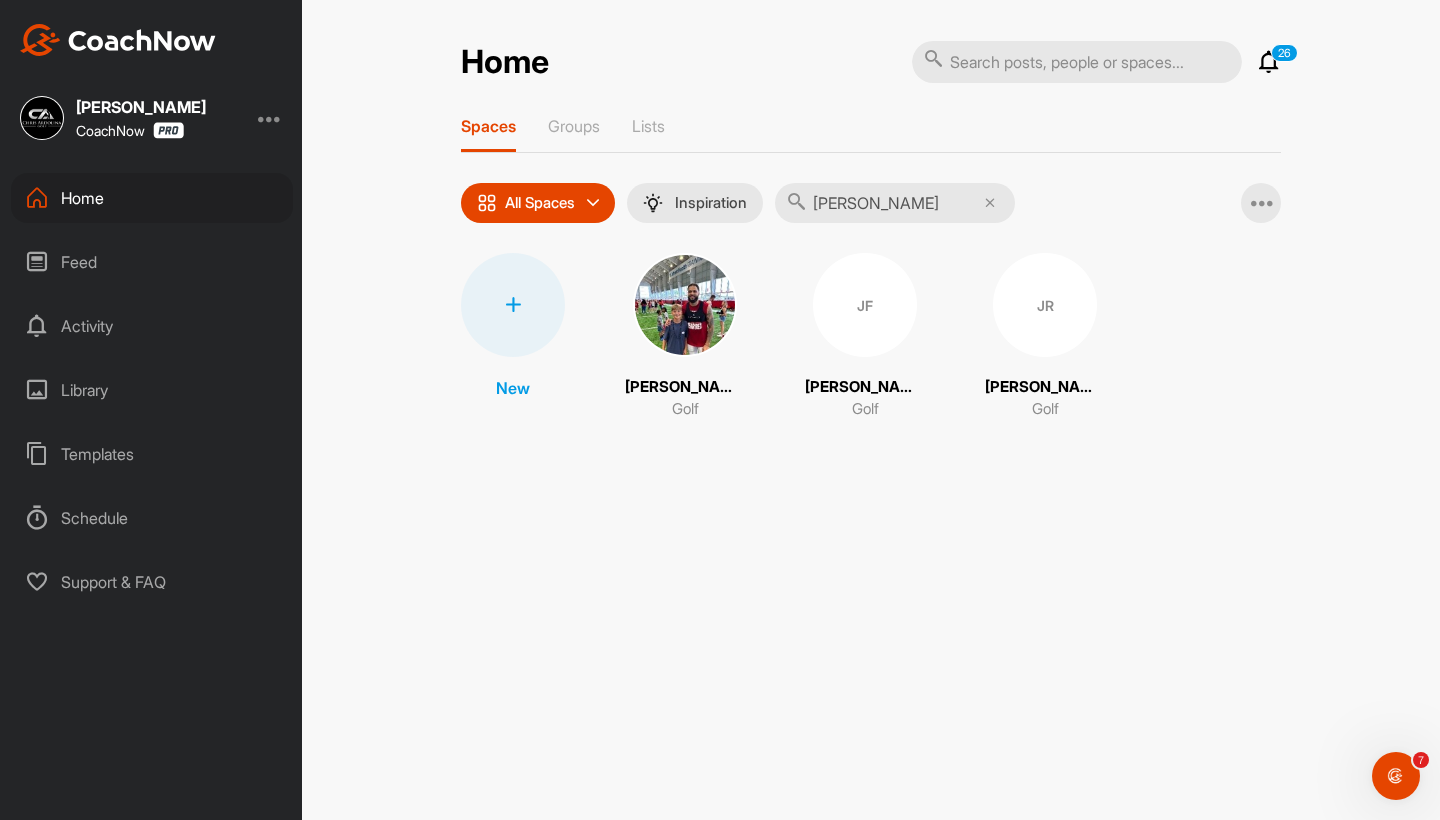 drag, startPoint x: 971, startPoint y: 202, endPoint x: 889, endPoint y: 319, distance: 142.87407 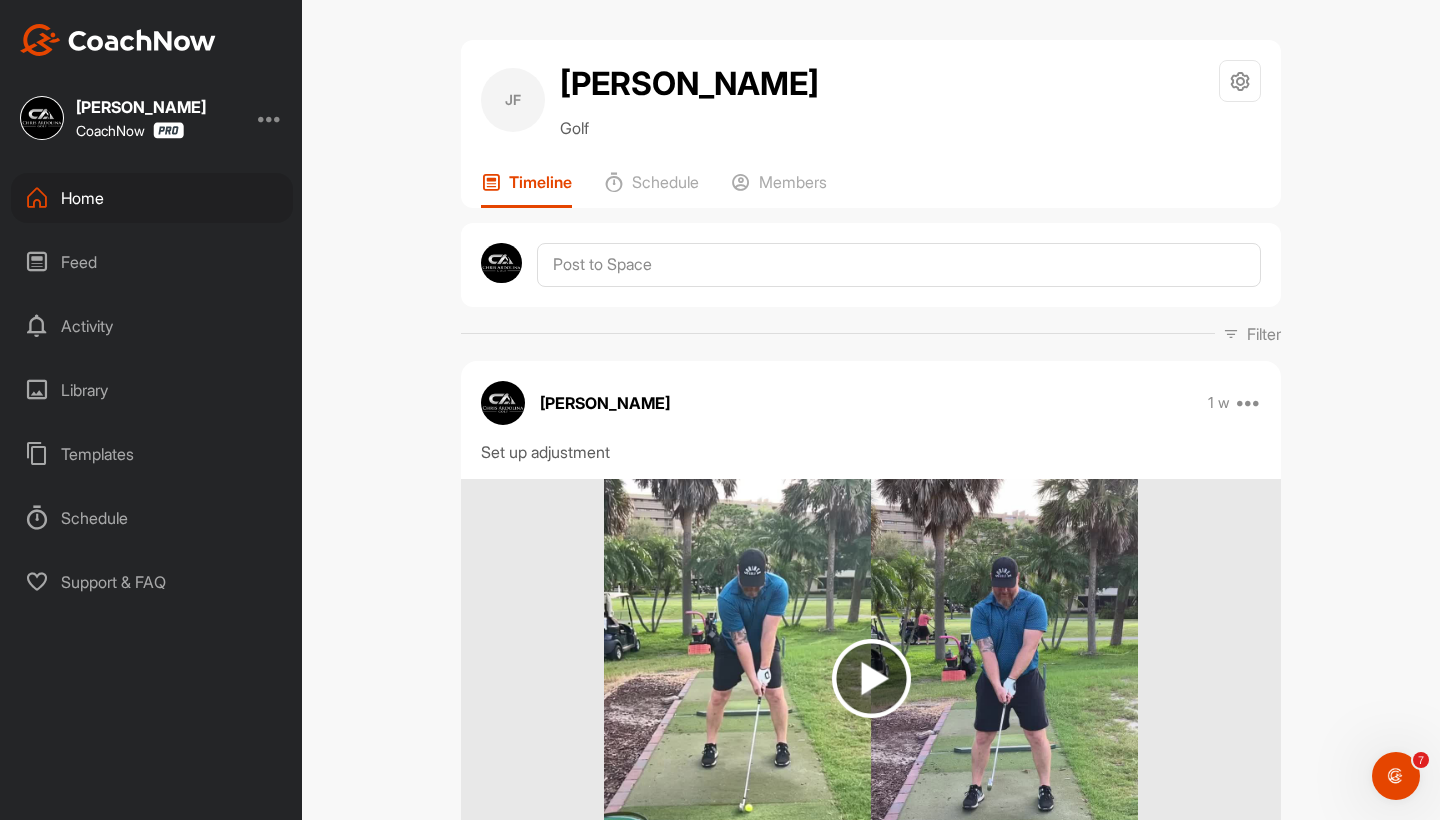 scroll, scrollTop: 0, scrollLeft: 0, axis: both 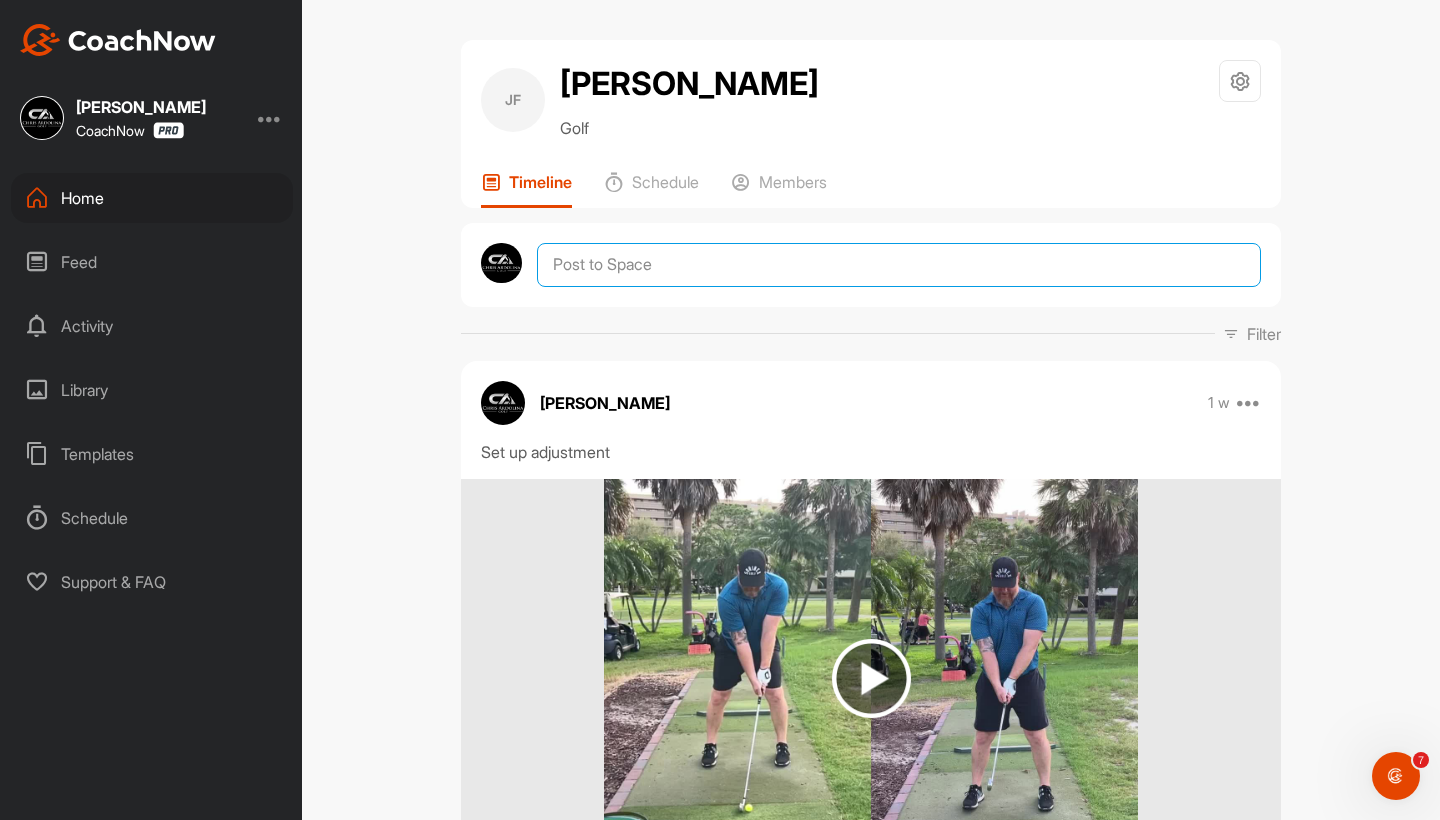click at bounding box center (899, 265) 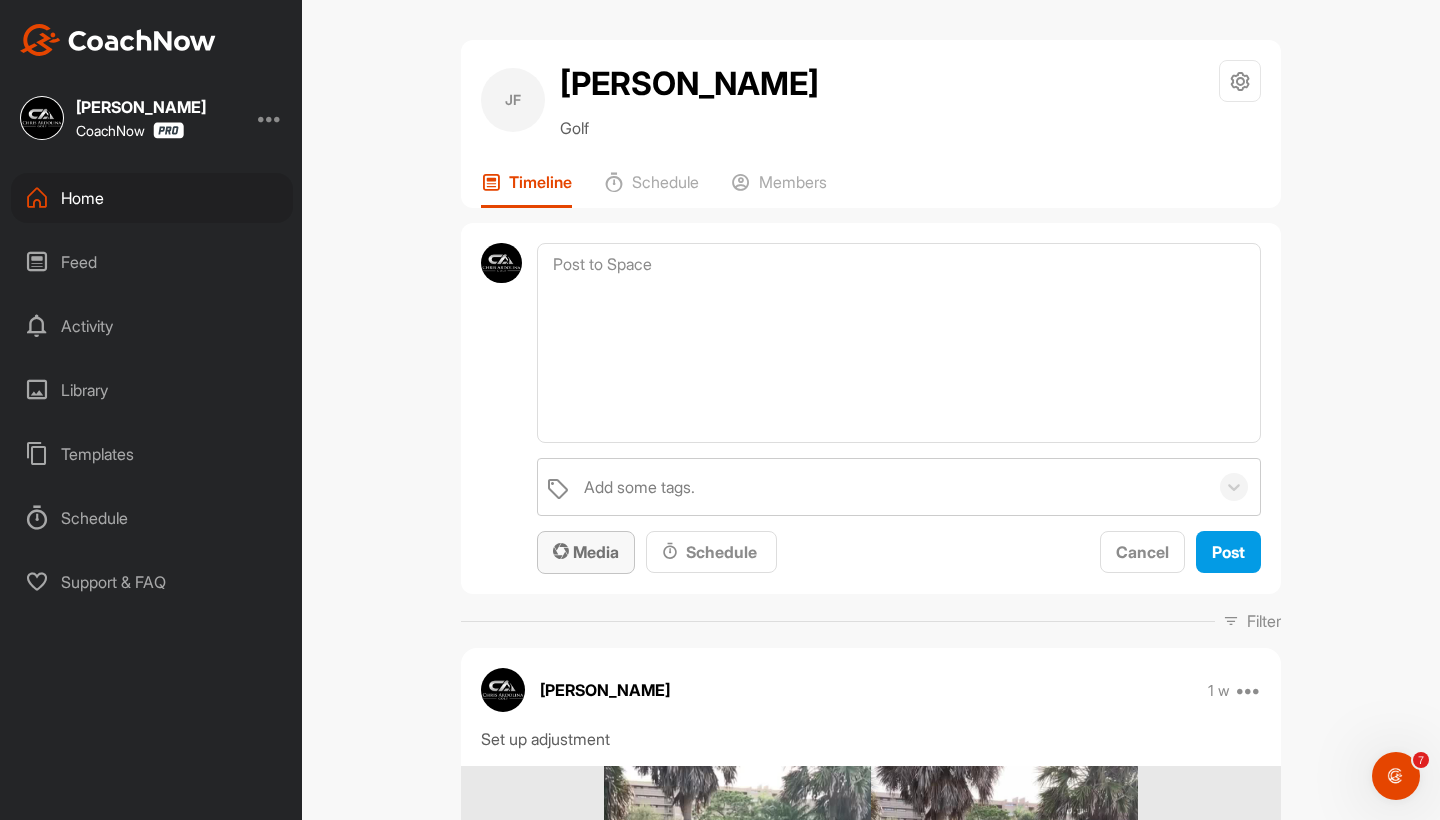 click on "Media" at bounding box center [586, 552] 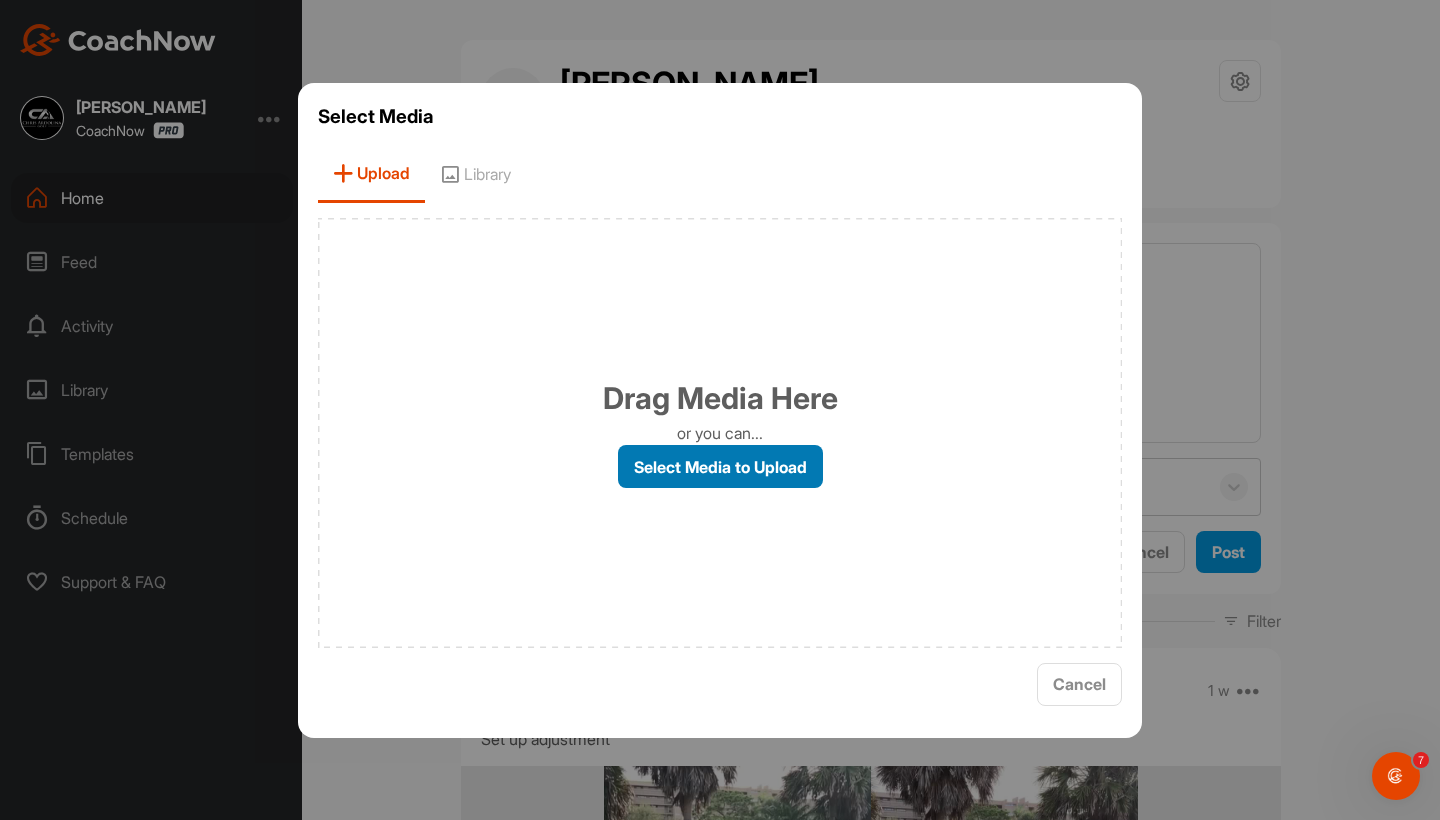 click on "Select Media to Upload" at bounding box center (720, 466) 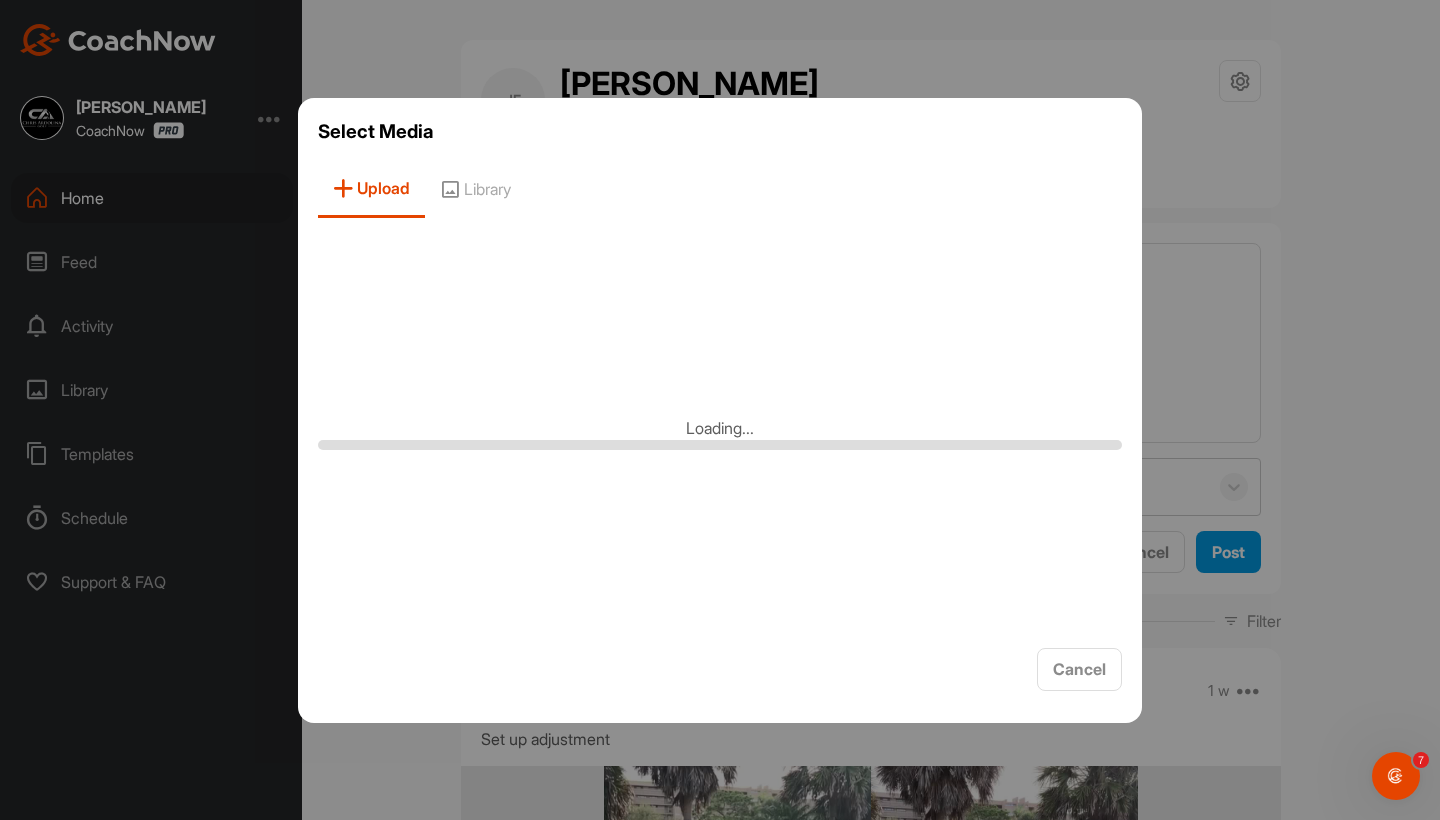 scroll, scrollTop: 0, scrollLeft: 0, axis: both 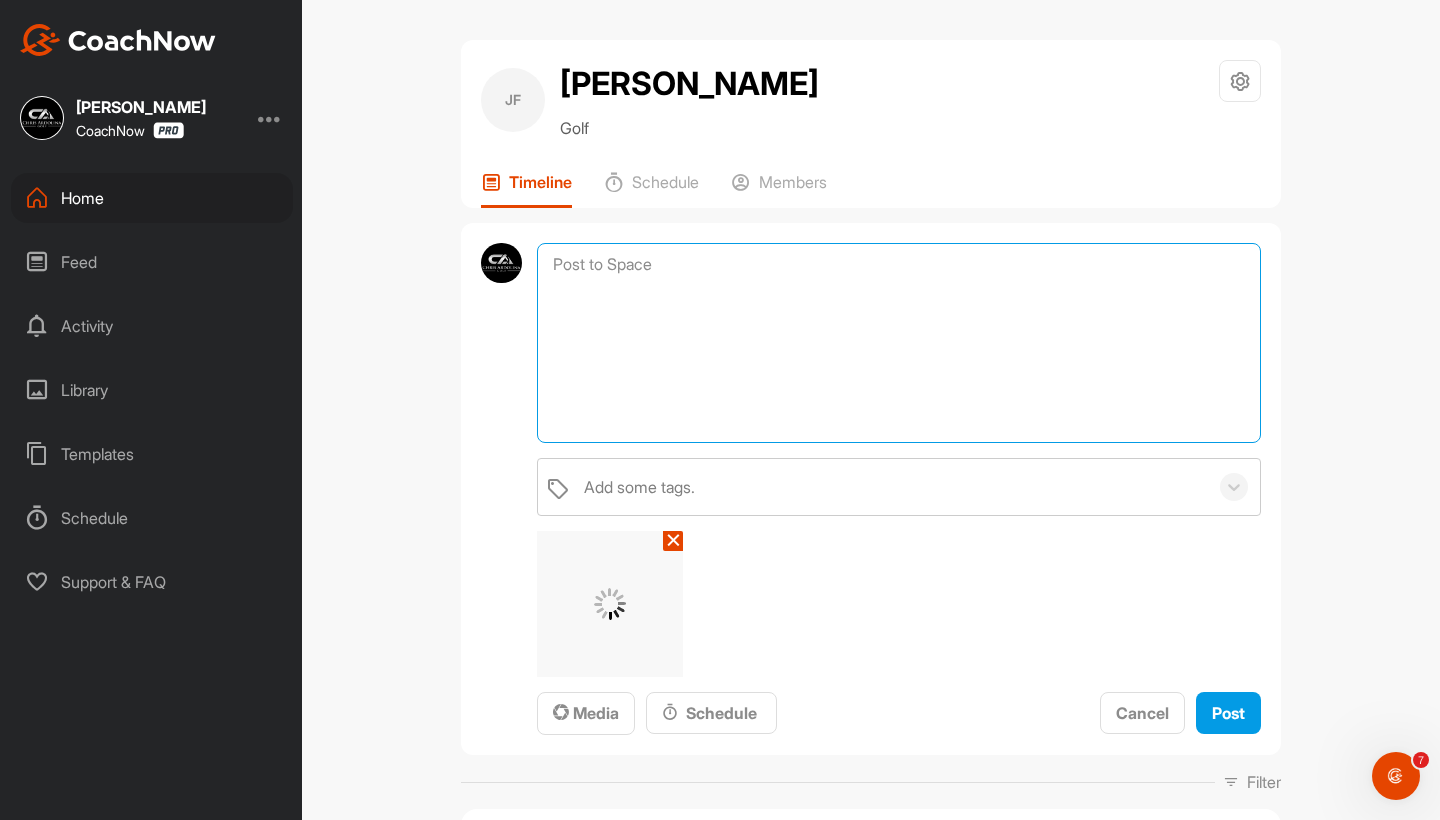 click at bounding box center (899, 343) 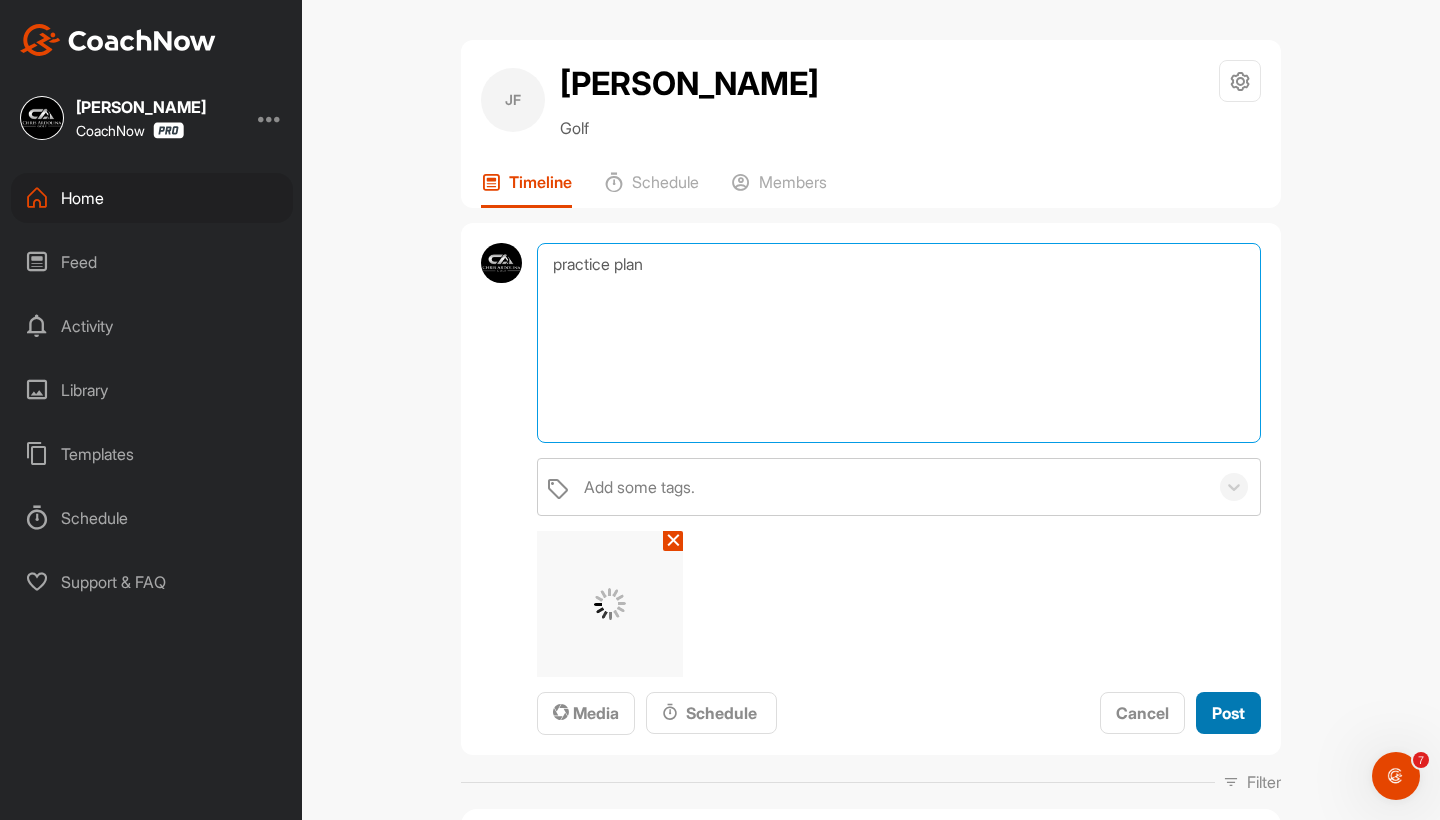 type on "practice plan" 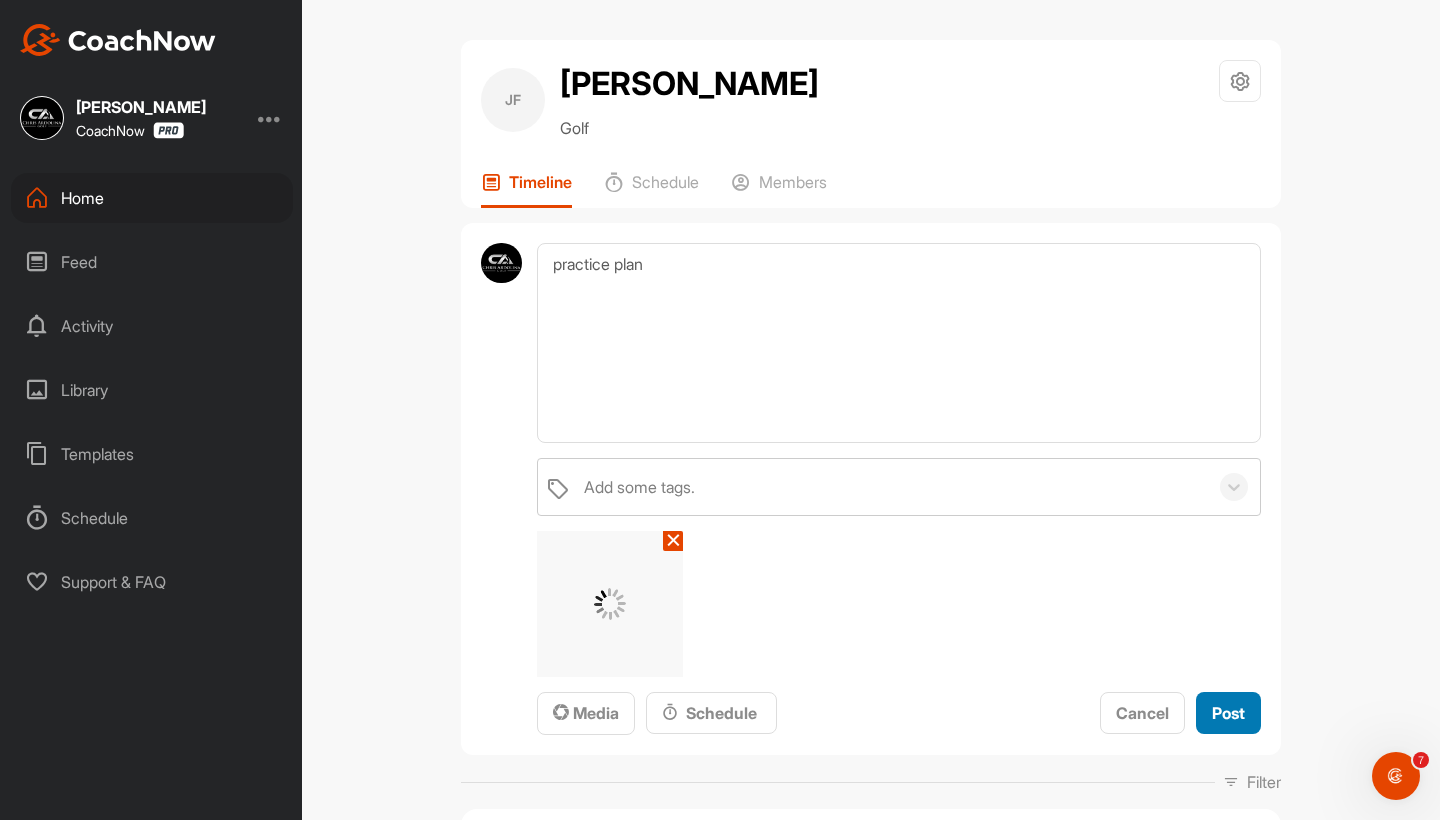 click on "Post" at bounding box center [1228, 713] 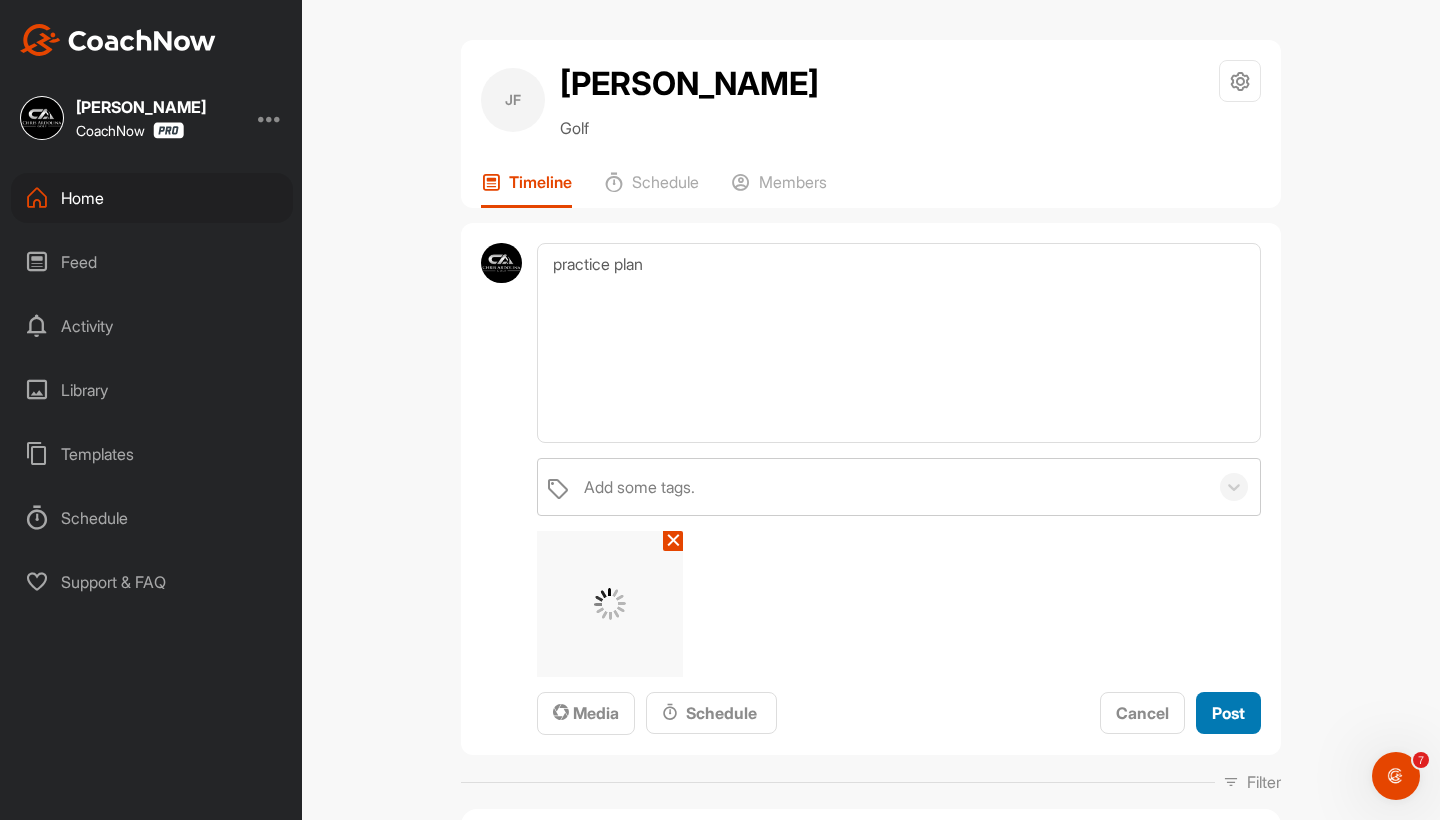 type 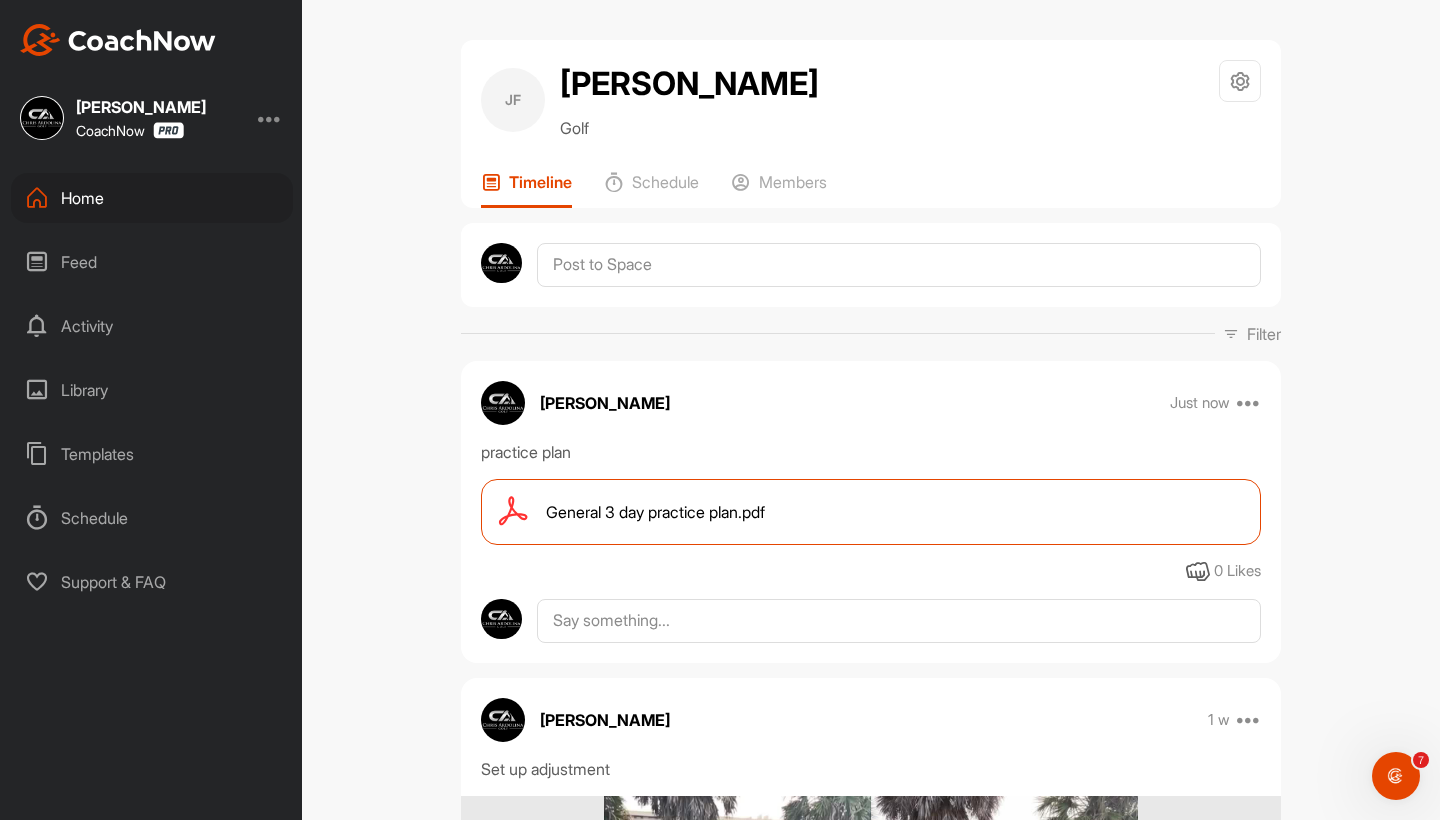 click on "[PERSON_NAME]   Just now Move to ... Copy to ... Edit Edit Tags Pin to top Delete" at bounding box center [871, 403] 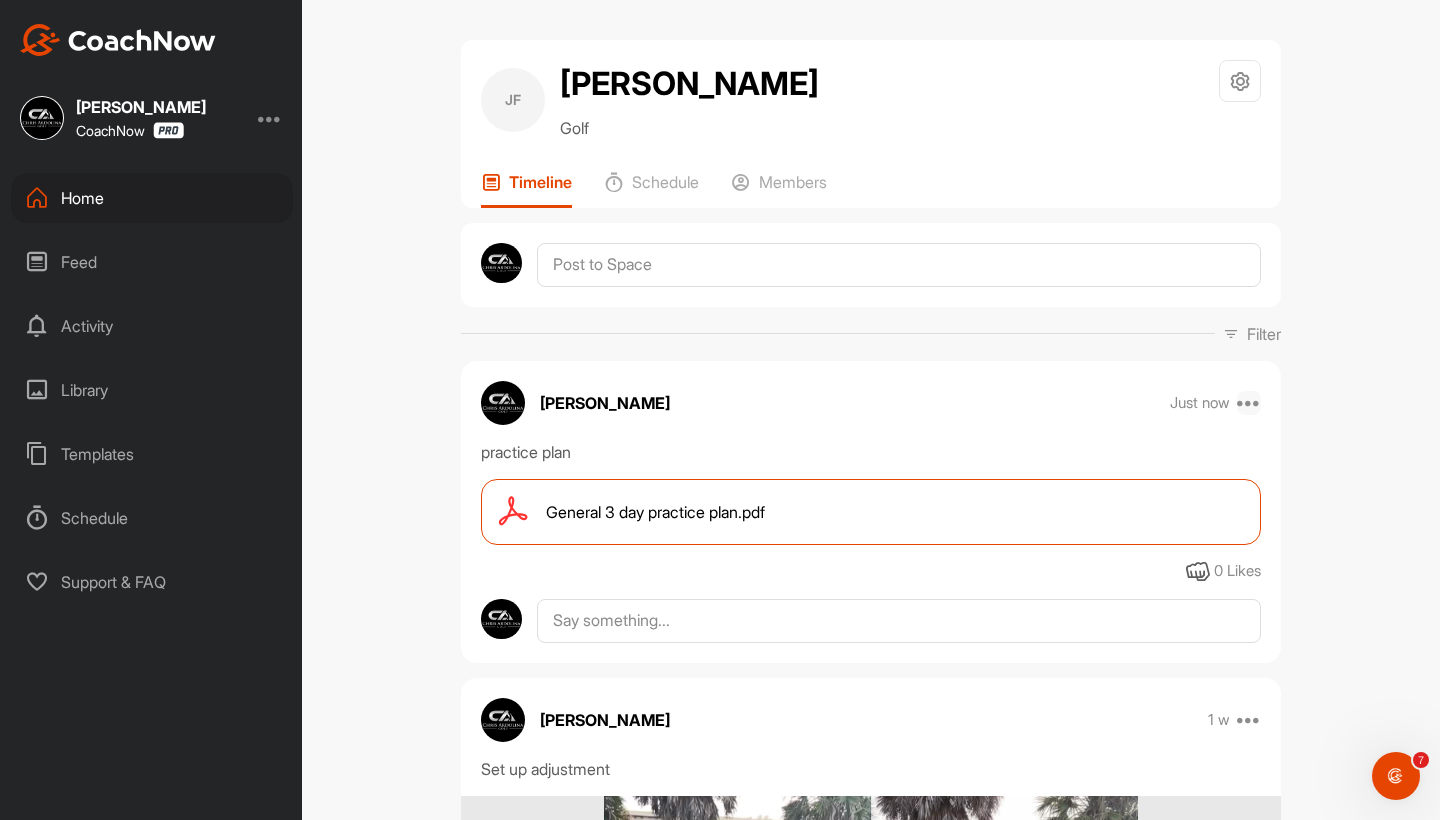 click at bounding box center [1249, 403] 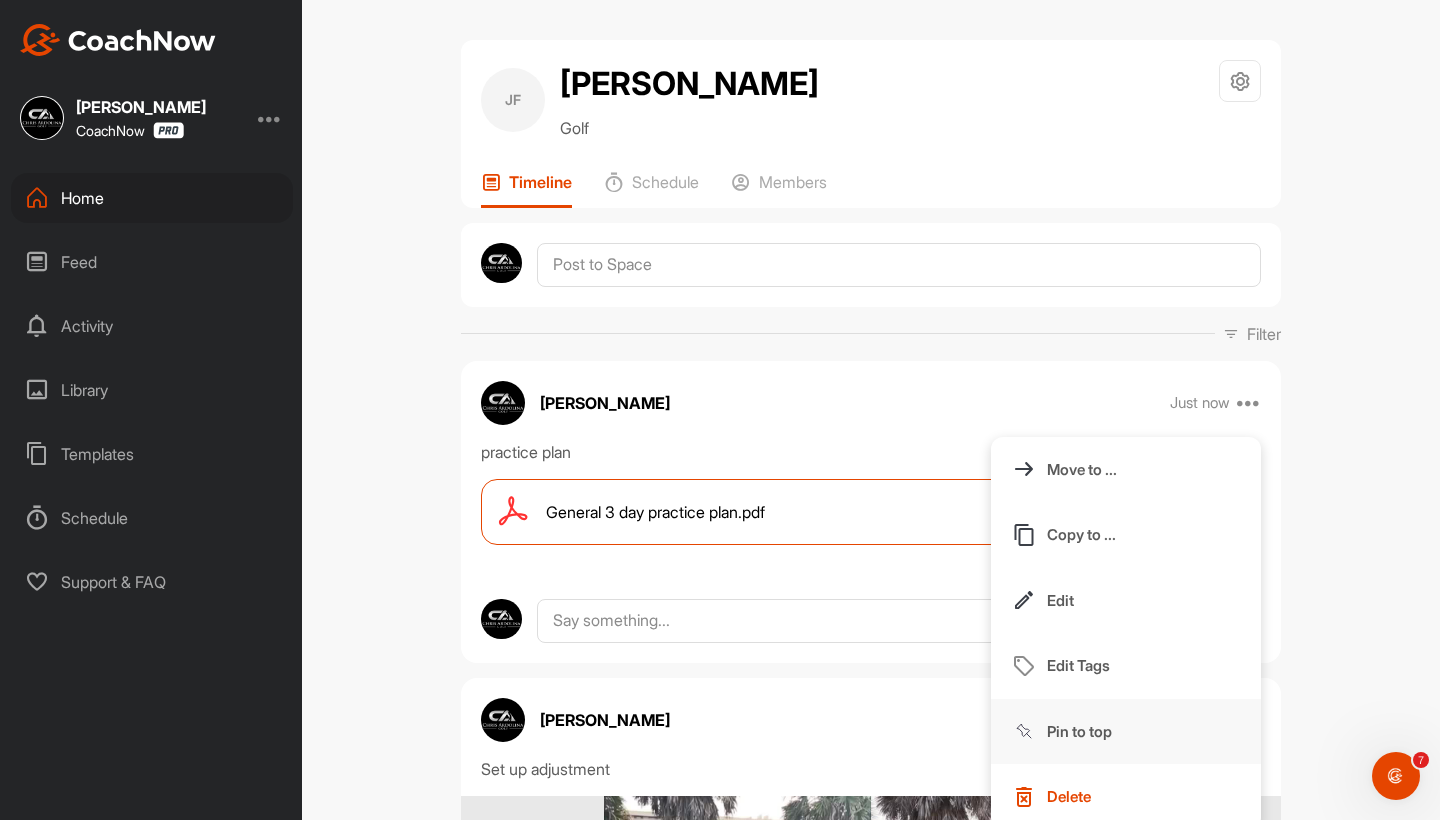 click on "Pin to top" at bounding box center [1126, 732] 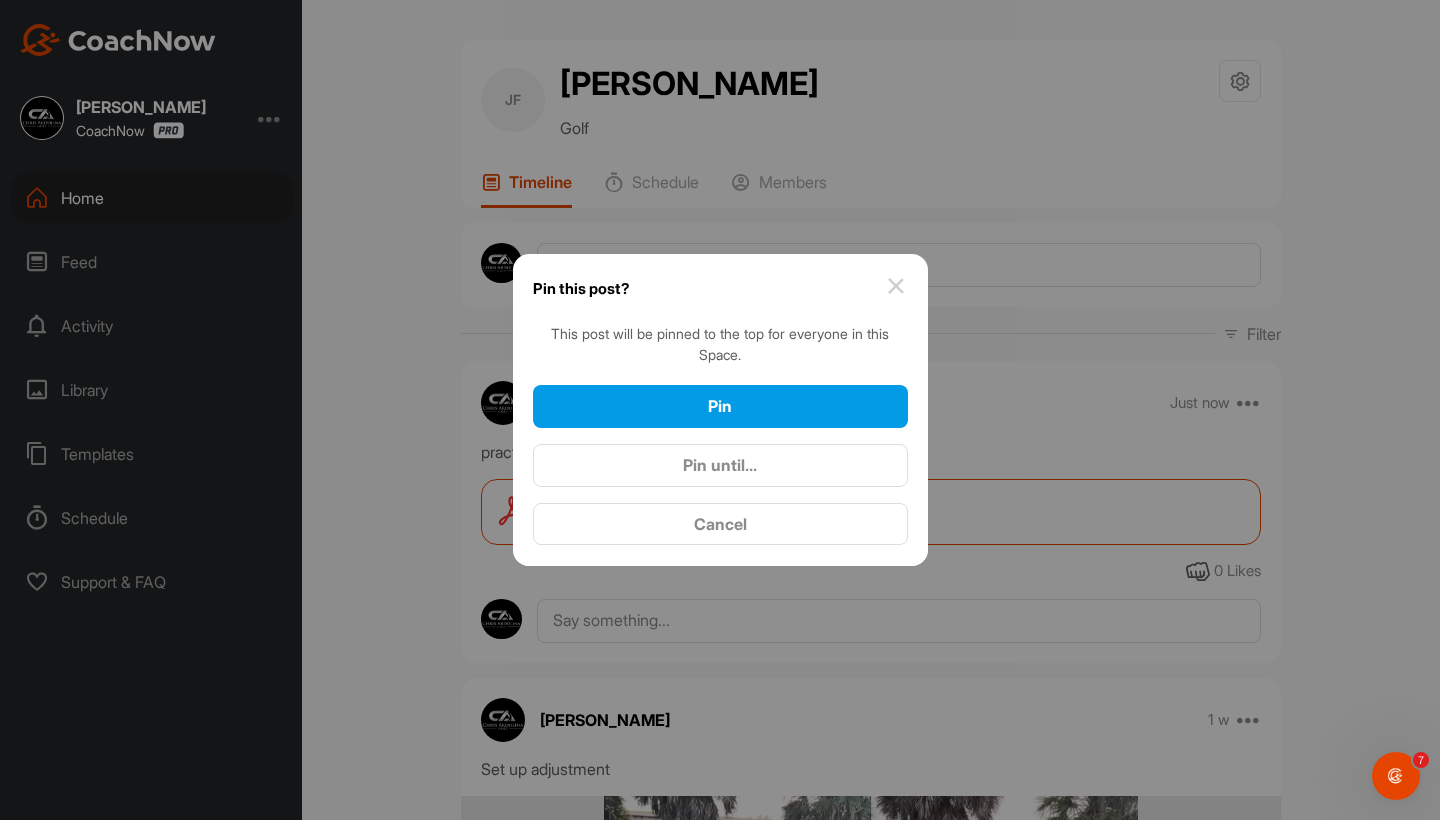 click on "Pin   Pin until...   Cancel" at bounding box center (720, 466) 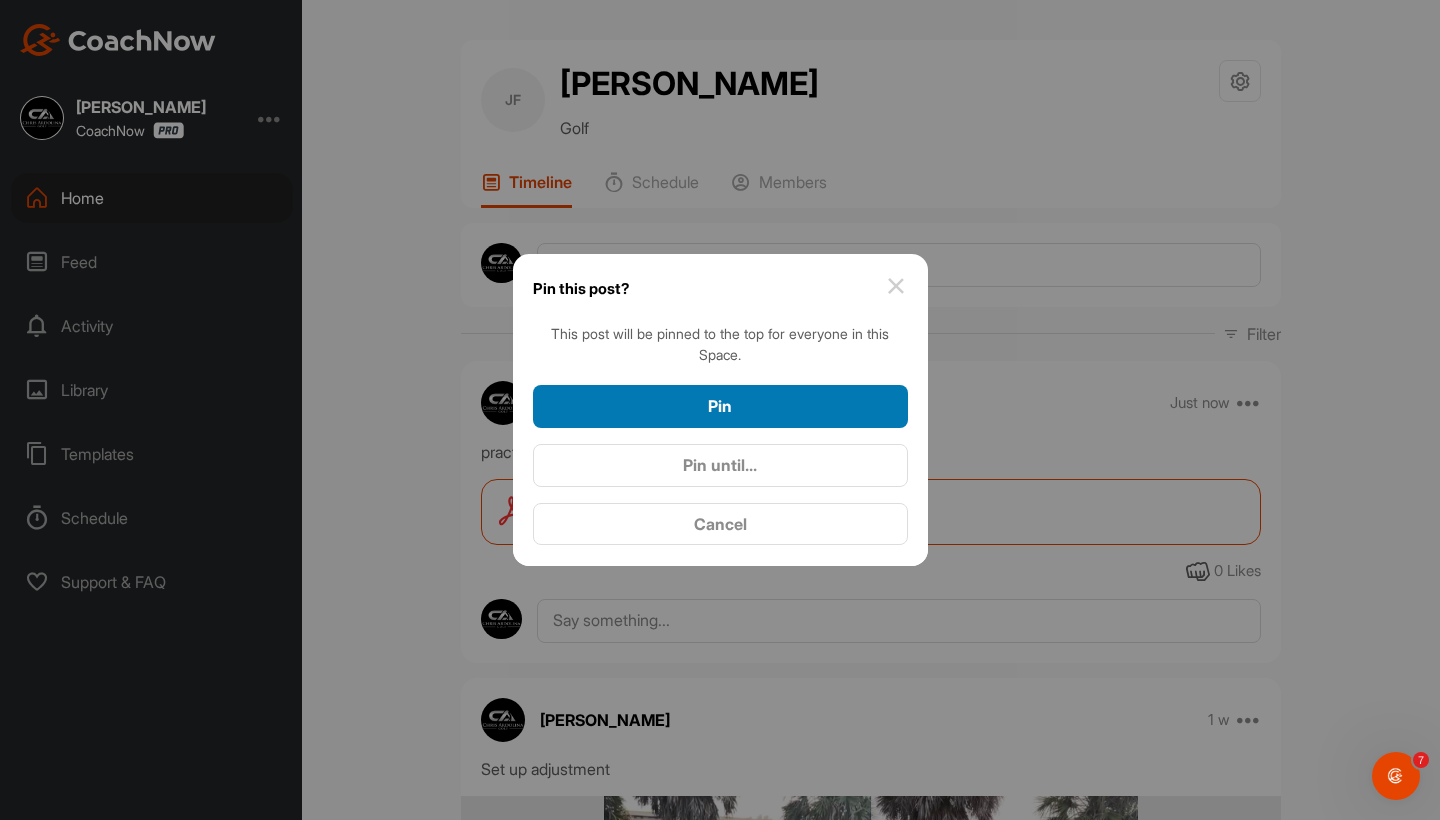 click on "Pin" at bounding box center (720, 406) 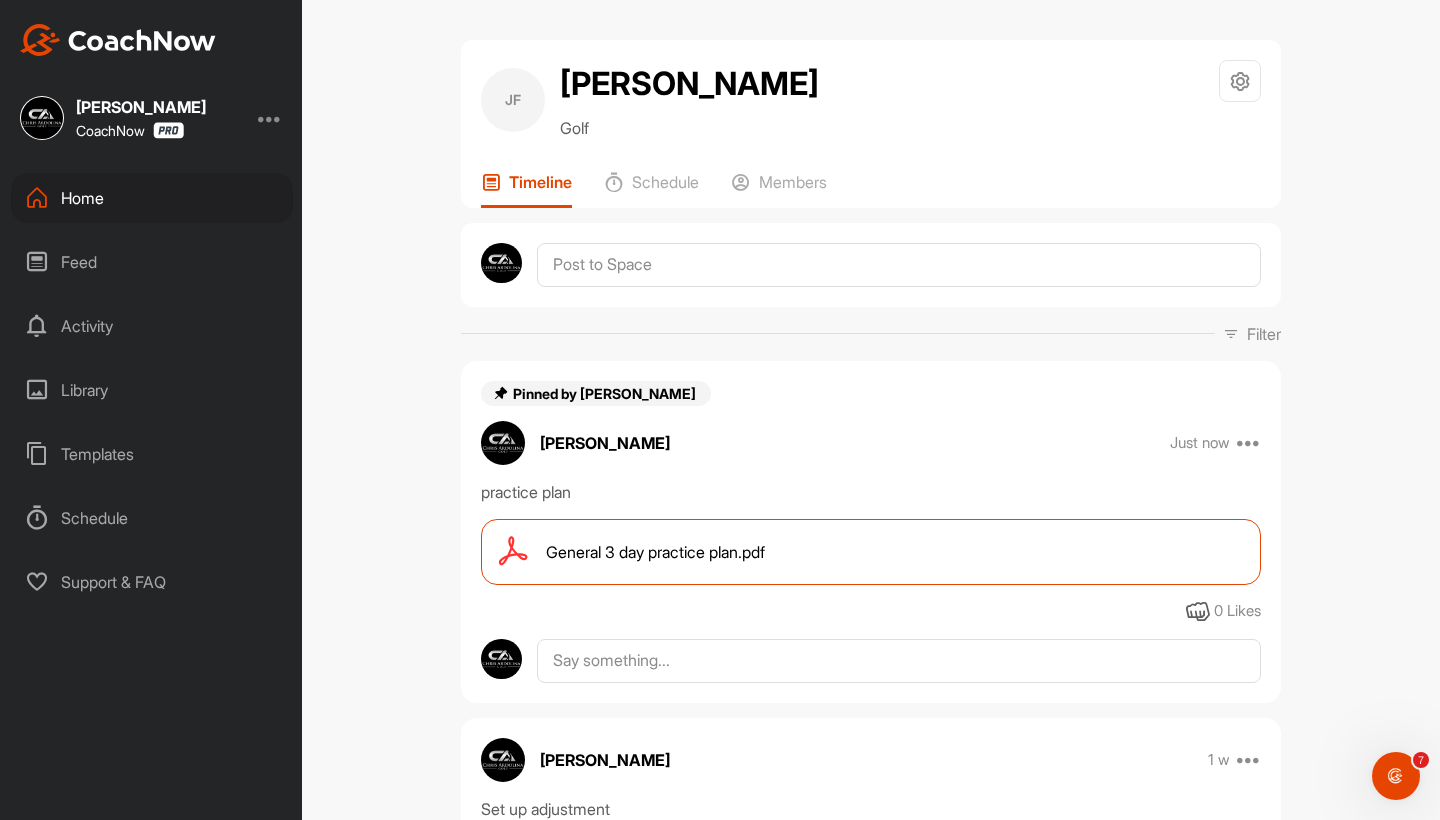 click on "[PERSON_NAME] CoachNow" at bounding box center [151, 118] 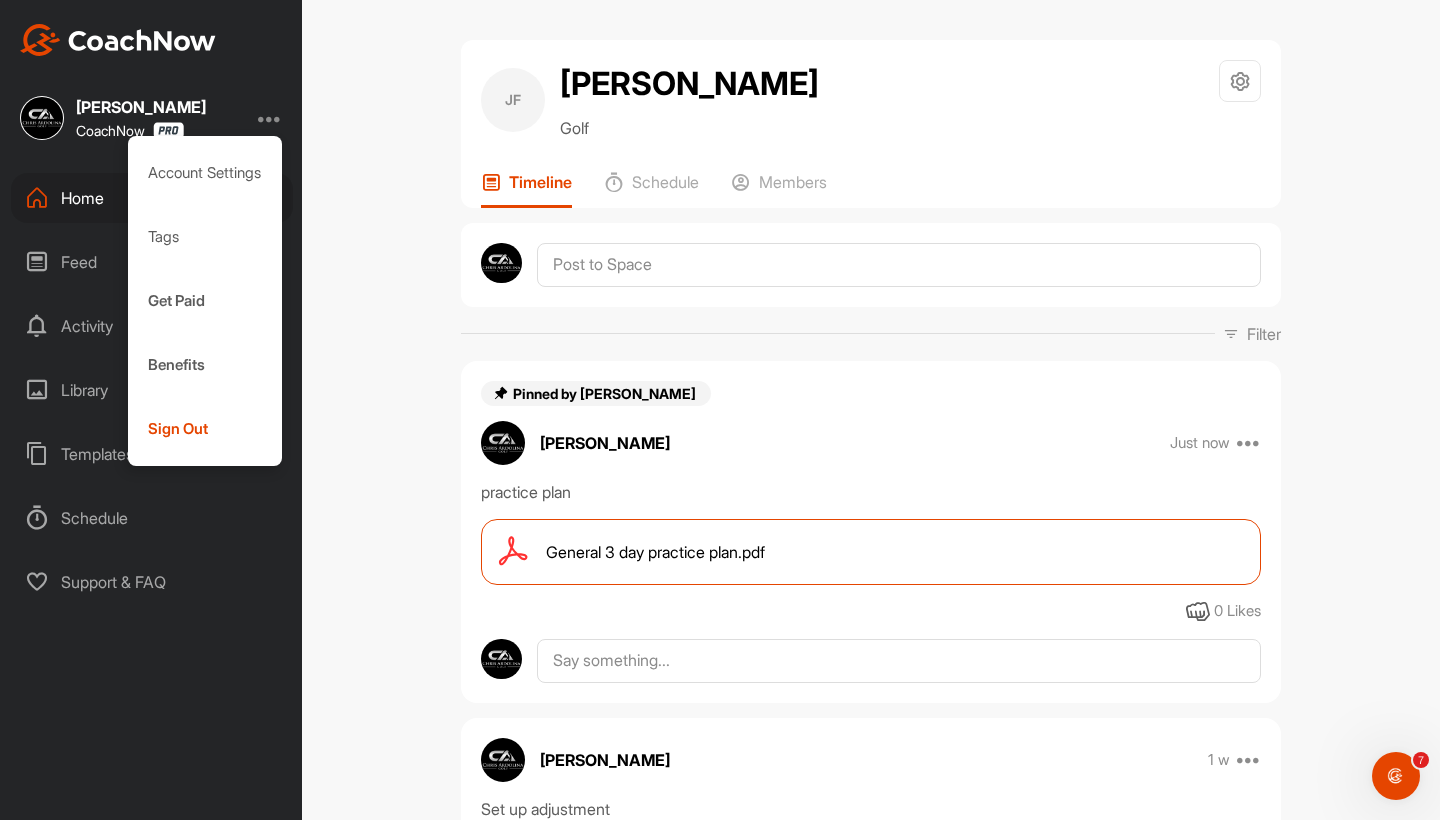 click on "[PERSON_NAME] Golf Space Settings Your Notifications Timeline Schedule Members Filter Media Type Images Videos Notes Audio Documents Author AS A S [EMAIL_ADDRESS][DOMAIN_NAME] AG [PERSON_NAME] [EMAIL_ADDRESS][DOMAIN_NAME] AS [PERSON_NAME] [EMAIL_ADDRESS][DOMAIN_NAME] AE [PERSON_NAME] [EMAIL_ADDRESS][DOMAIN_NAME] AG [PERSON_NAME] [PERSON_NAME][EMAIL_ADDRESS][PERSON_NAME][DOMAIN_NAME] AK Adam Kendra [EMAIL_ADDRESS][DOMAIN_NAME] AA [PERSON_NAME] [EMAIL_ADDRESS][DOMAIN_NAME] AB [PERSON_NAME] [EMAIL_ADDRESS][DOMAIN_NAME] AC [PERSON_NAME] [EMAIL_ADDRESS][DOMAIN_NAME] AS [PERSON_NAME] [EMAIL_ADDRESS][DOMAIN_NAME] AB [PERSON_NAME] [EMAIL_ADDRESS][DOMAIN_NAME] AB [PERSON_NAME] [EMAIL_ADDRESS][DOMAIN_NAME] AD [PERSON_NAME] [EMAIL_ADDRESS][DOMAIN_NAME] AE [PERSON_NAME] [EMAIL_ADDRESS][DOMAIN_NAME] AM [PERSON_NAME] [EMAIL_ADDRESS][DOMAIN_NAME] AT [PERSON_NAME] [EMAIL_ADDRESS][DOMAIN_NAME] [PERSON_NAME] Ashby [EMAIL_ADDRESS][DOMAIN_NAME] AK [PERSON_NAME] [PERSON_NAME][EMAIL_ADDRESS][DOMAIN_NAME] AL [PERSON_NAME] [EMAIL_ADDRESS][DOMAIN_NAME] AC [PERSON_NAME] [PERSON_NAME][EMAIL_ADDRESS][DOMAIN_NAME] [PERSON_NAME] [EMAIL_ADDRESS][DOMAIN_NAME] AS [PERSON_NAME] [EMAIL_ADDRESS][DOMAIN_NAME] AA AS AC AG" at bounding box center (871, 410) 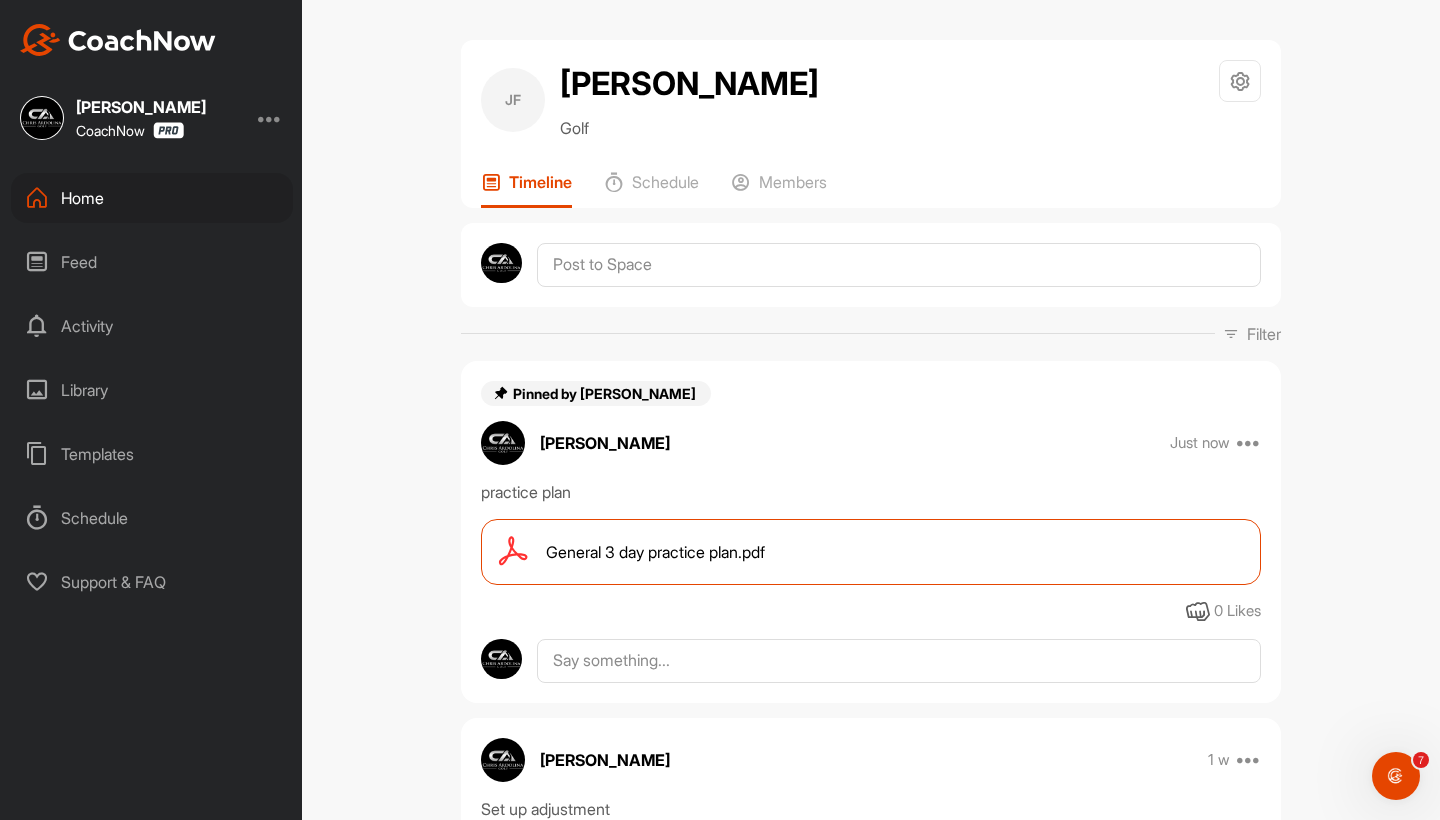 click at bounding box center (118, 40) 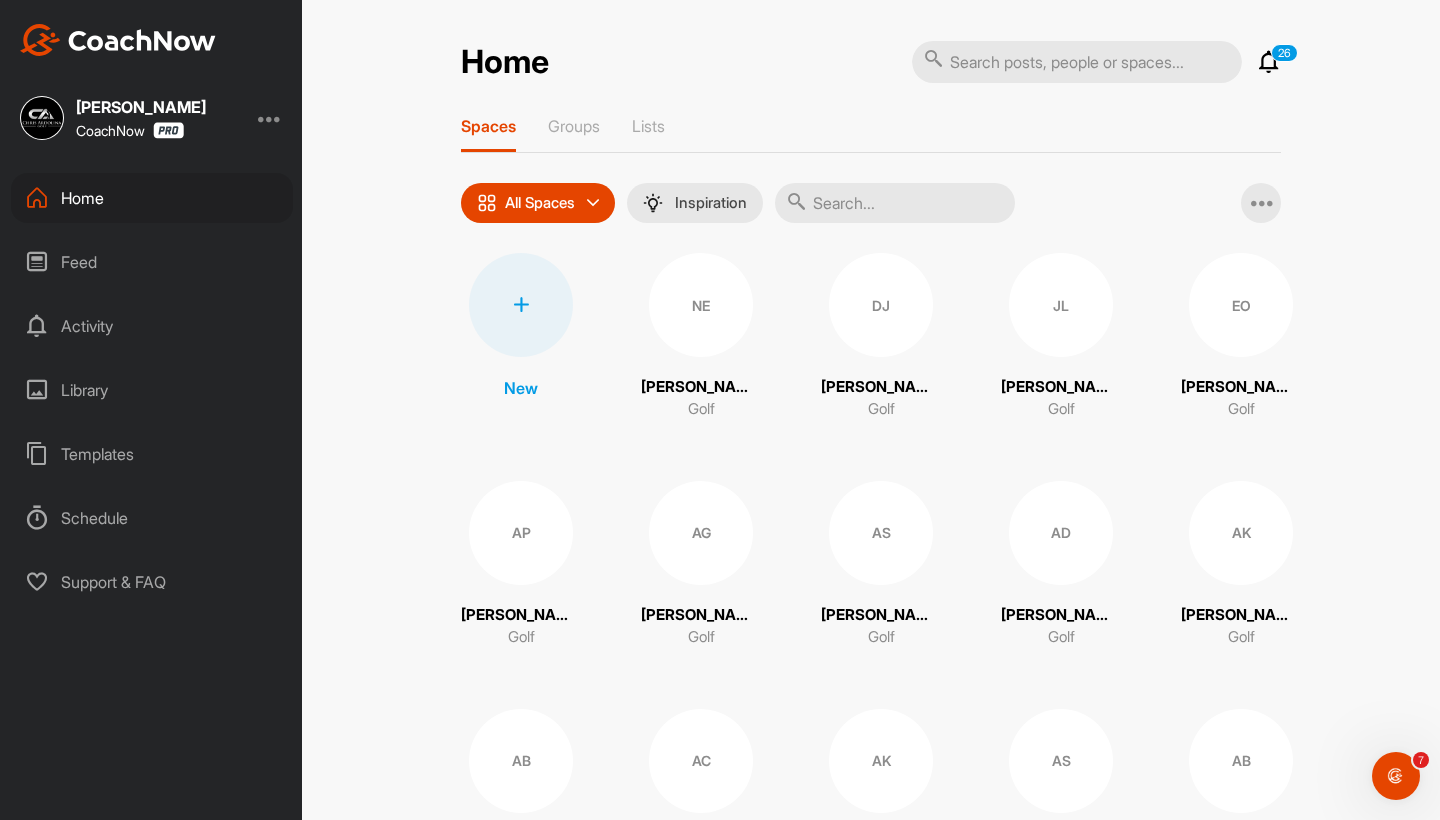 click at bounding box center [895, 203] 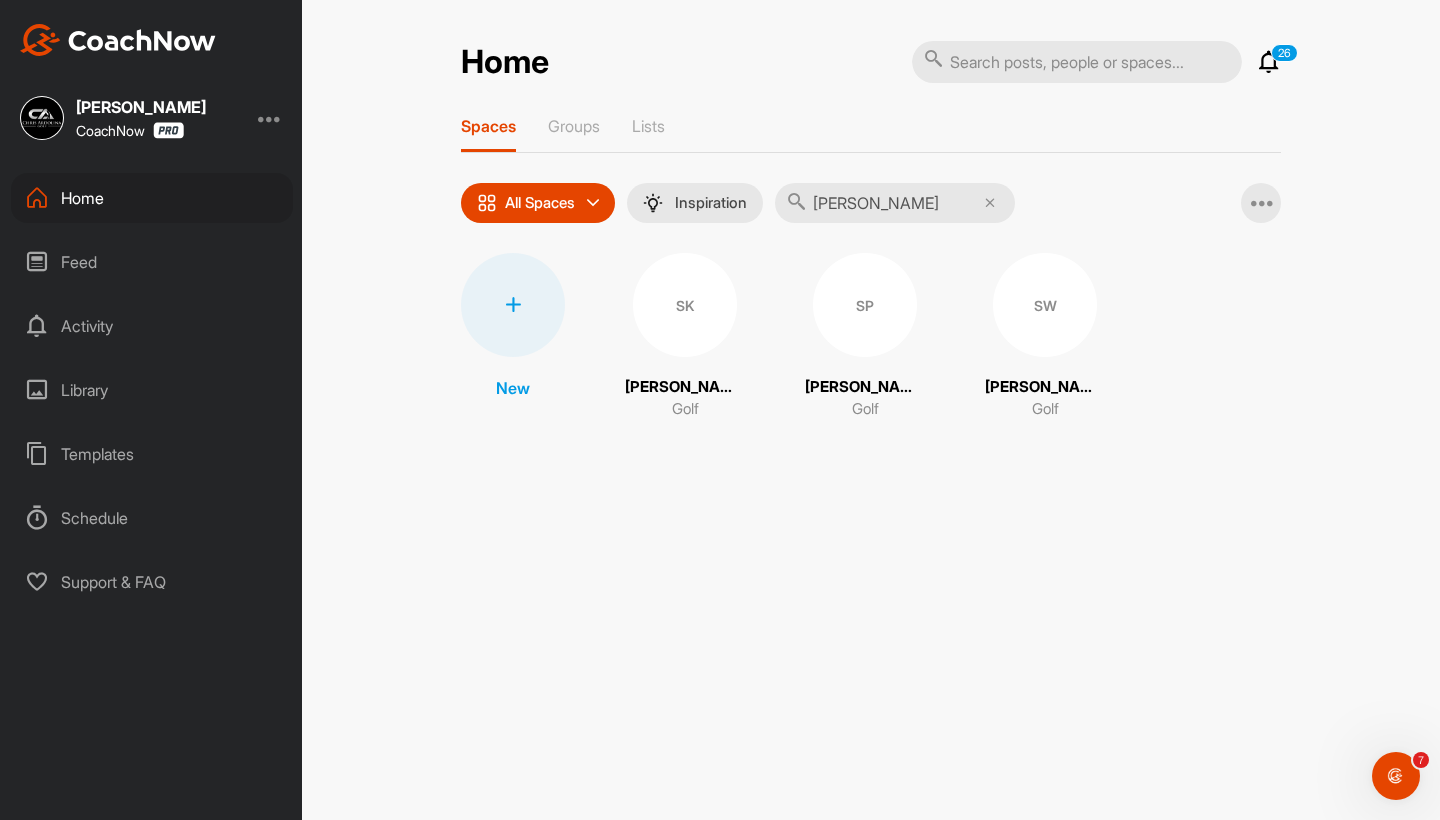 type on "[PERSON_NAME]" 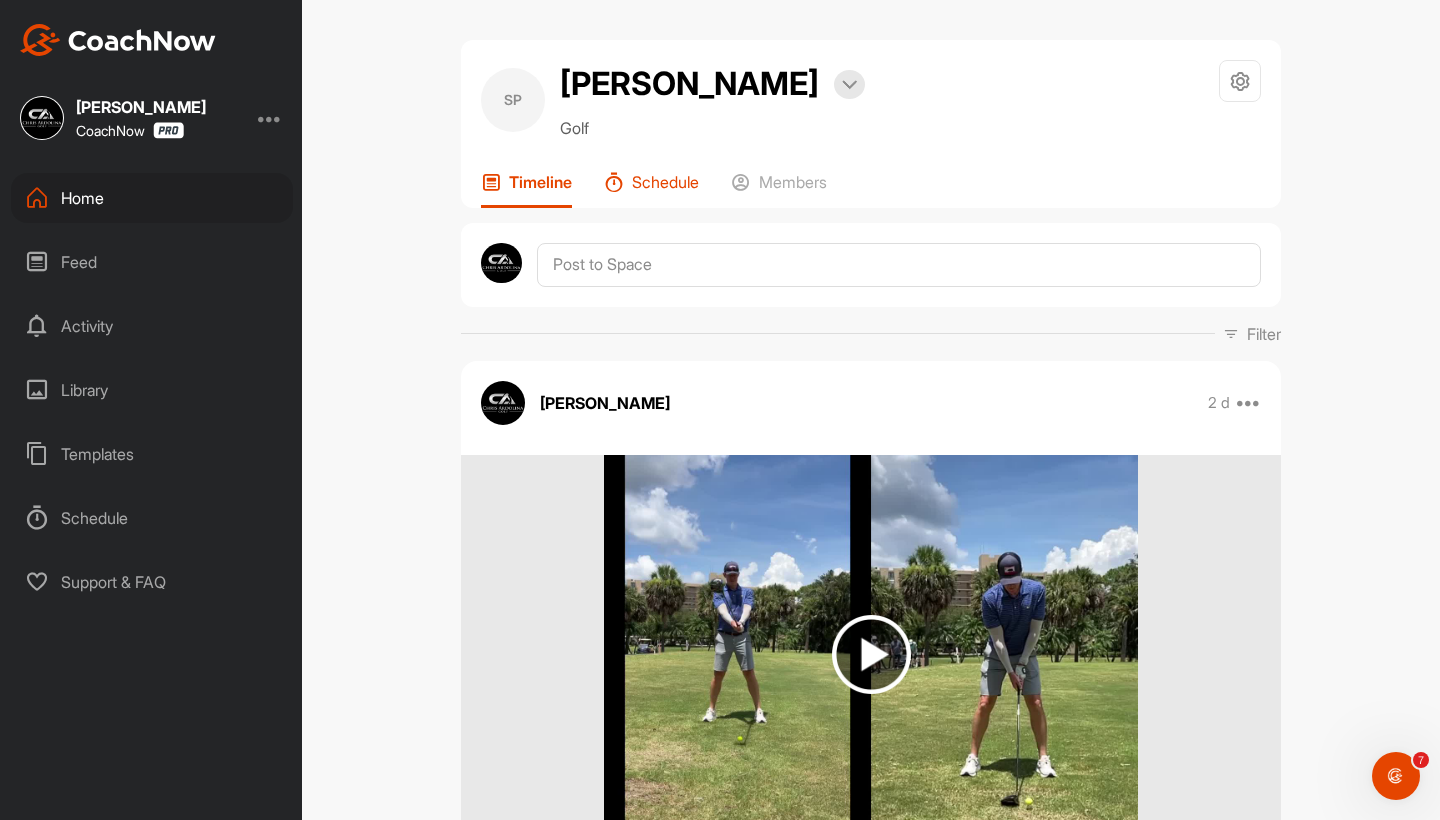 click on "Schedule" at bounding box center (651, 190) 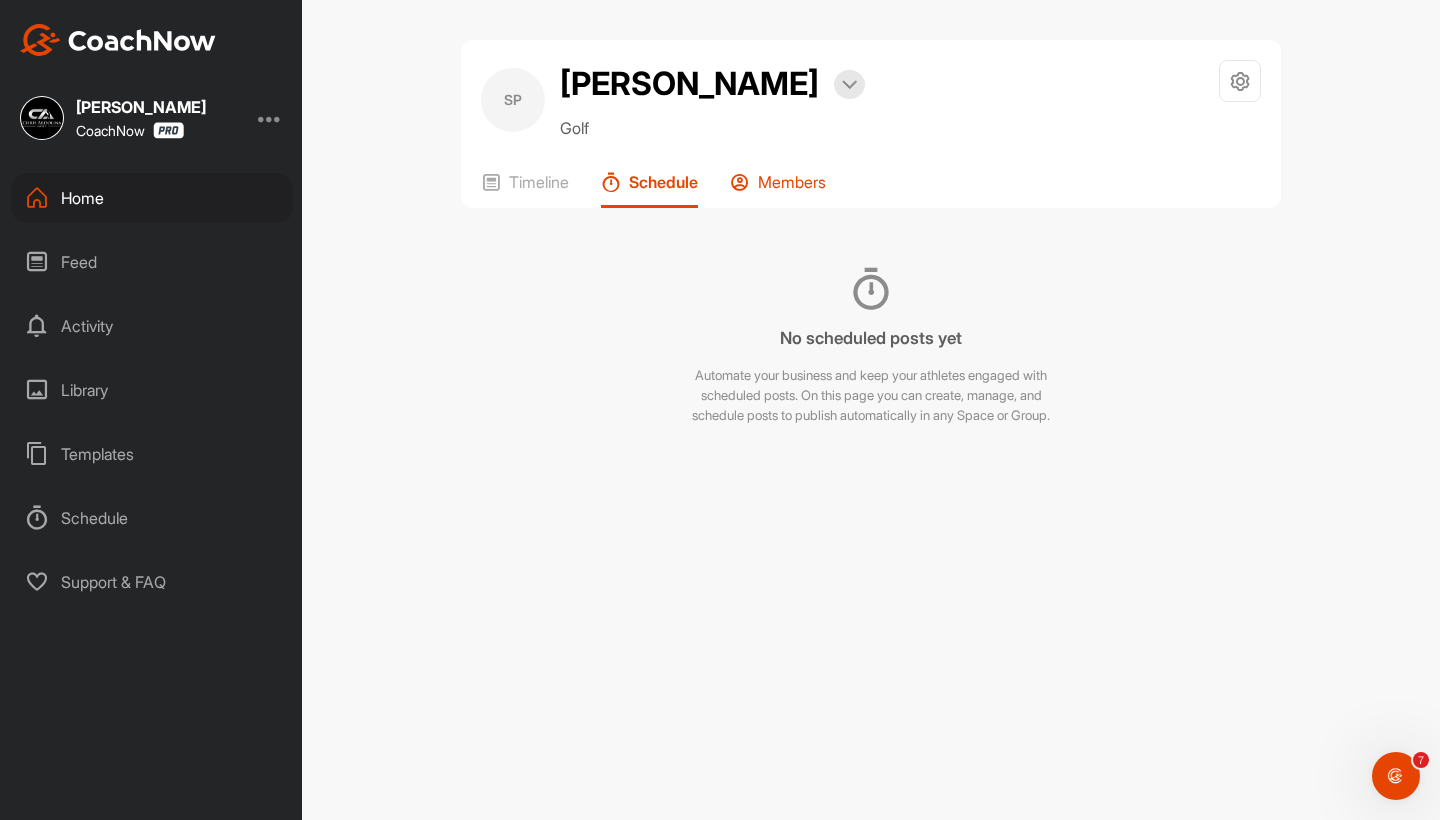 click on "Members" at bounding box center (792, 182) 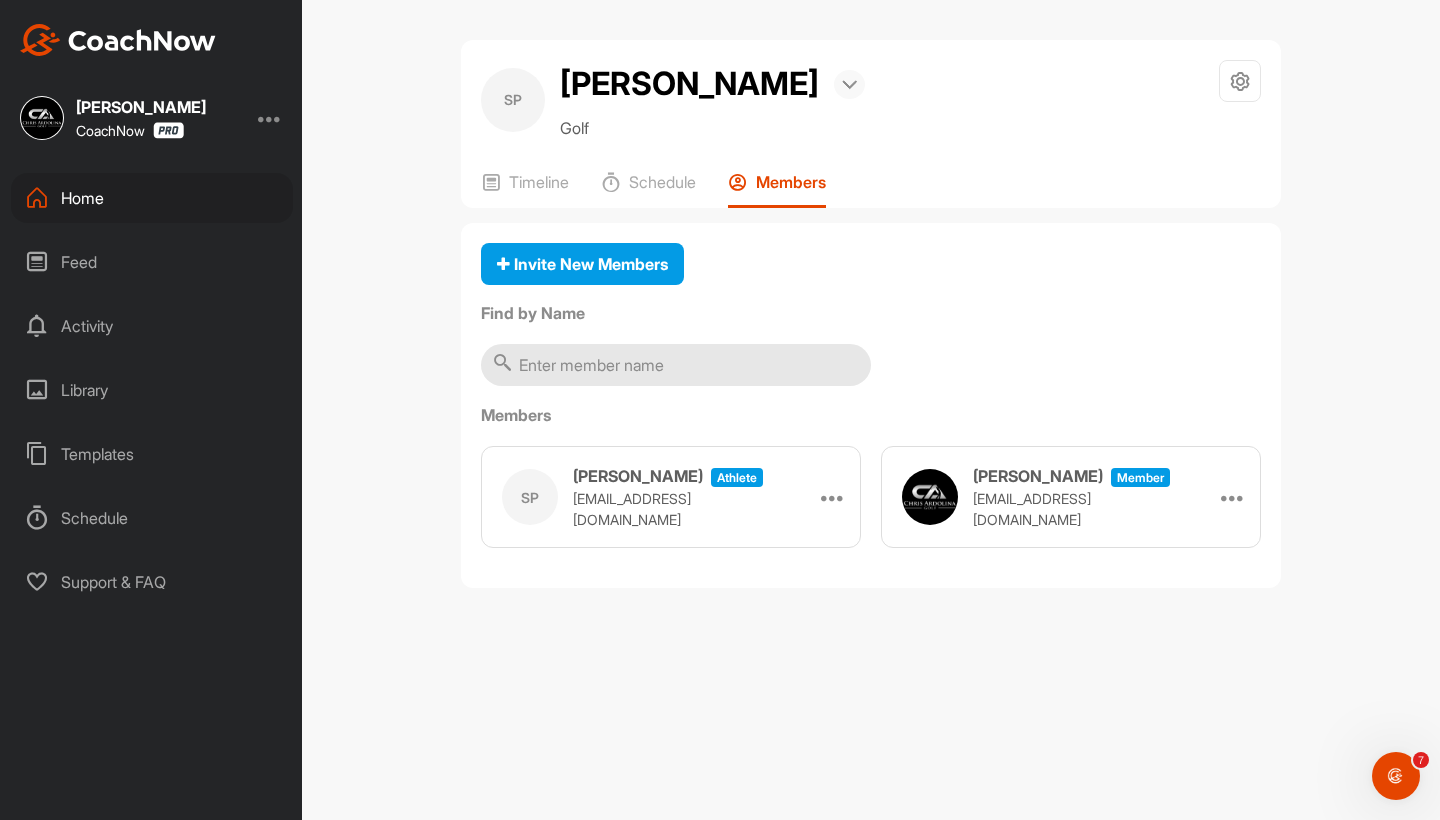 click at bounding box center (849, 84) 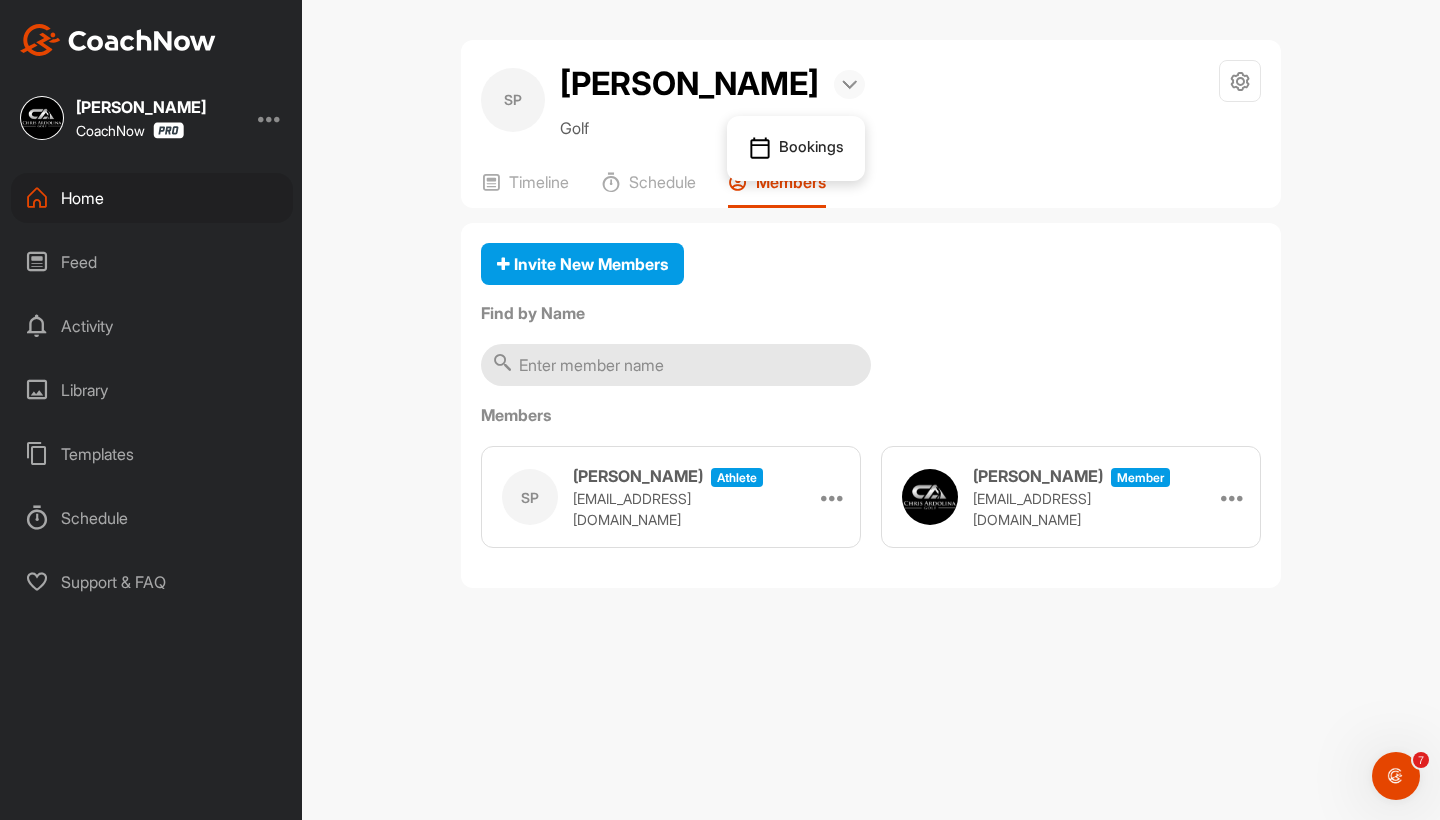 click at bounding box center [849, 84] 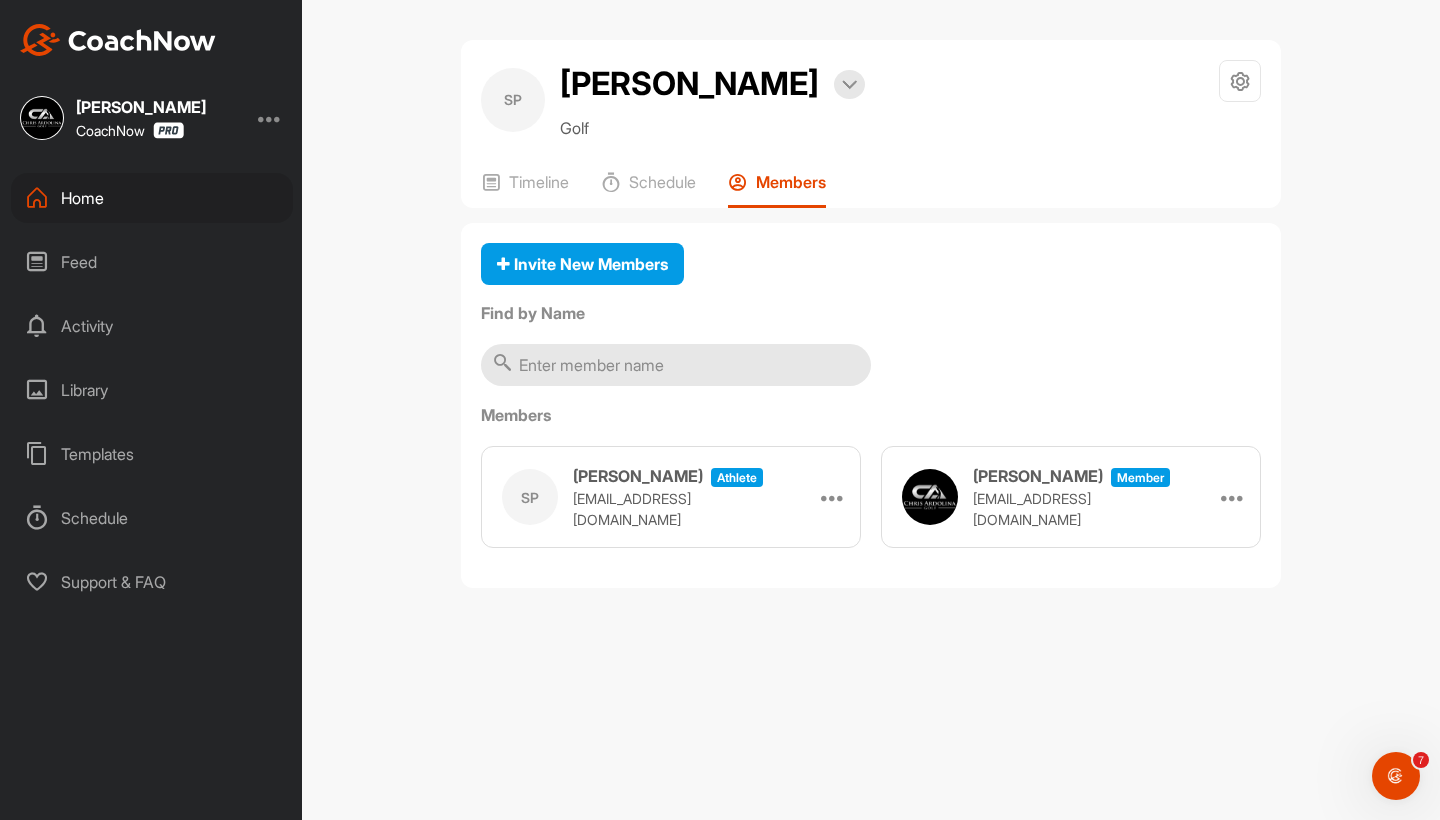 click on "SP [PERSON_NAME] Bookings Golf Space Settings Your Notifications Timeline Schedule Members" at bounding box center [871, 124] 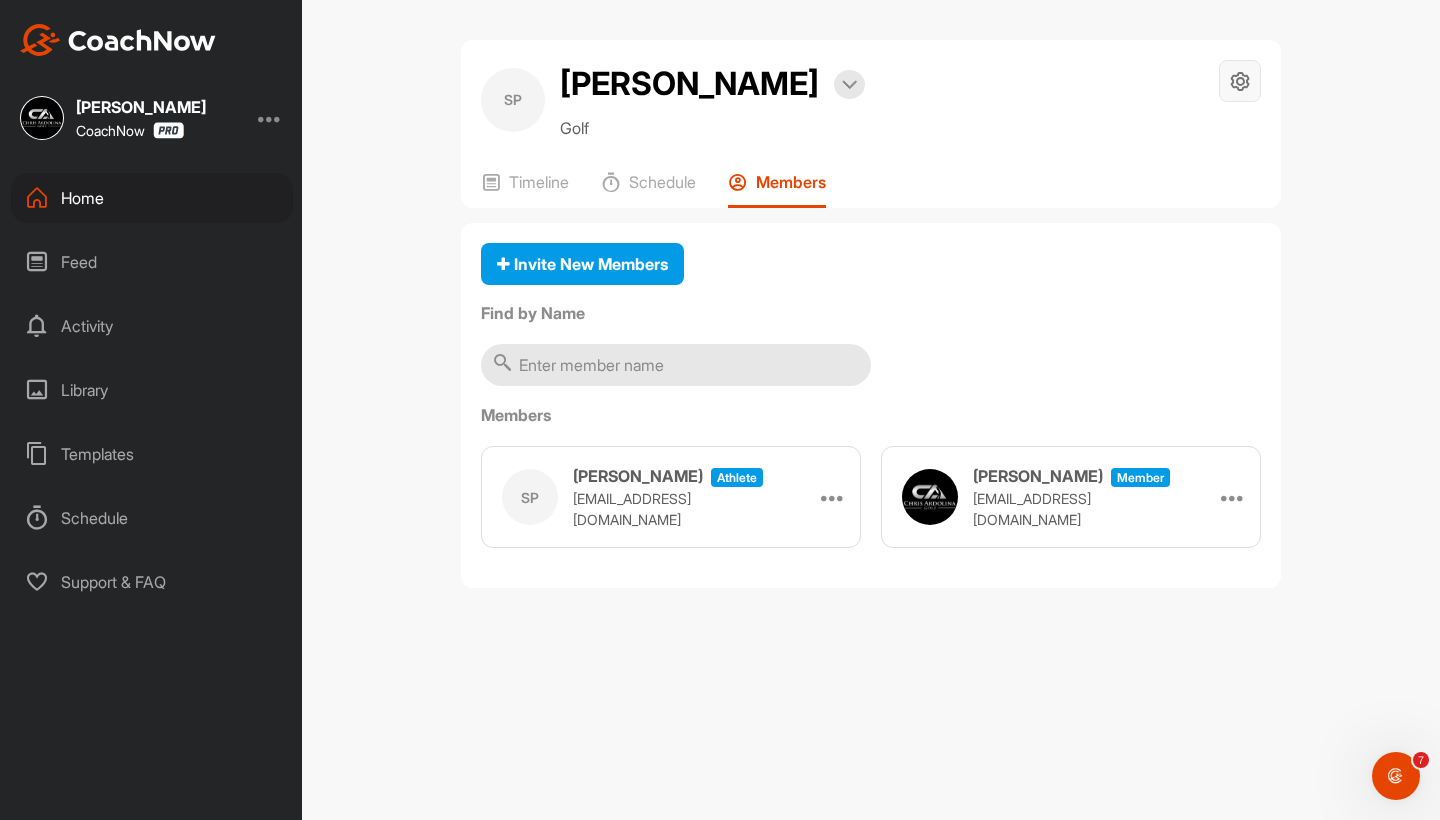click at bounding box center [1240, 81] 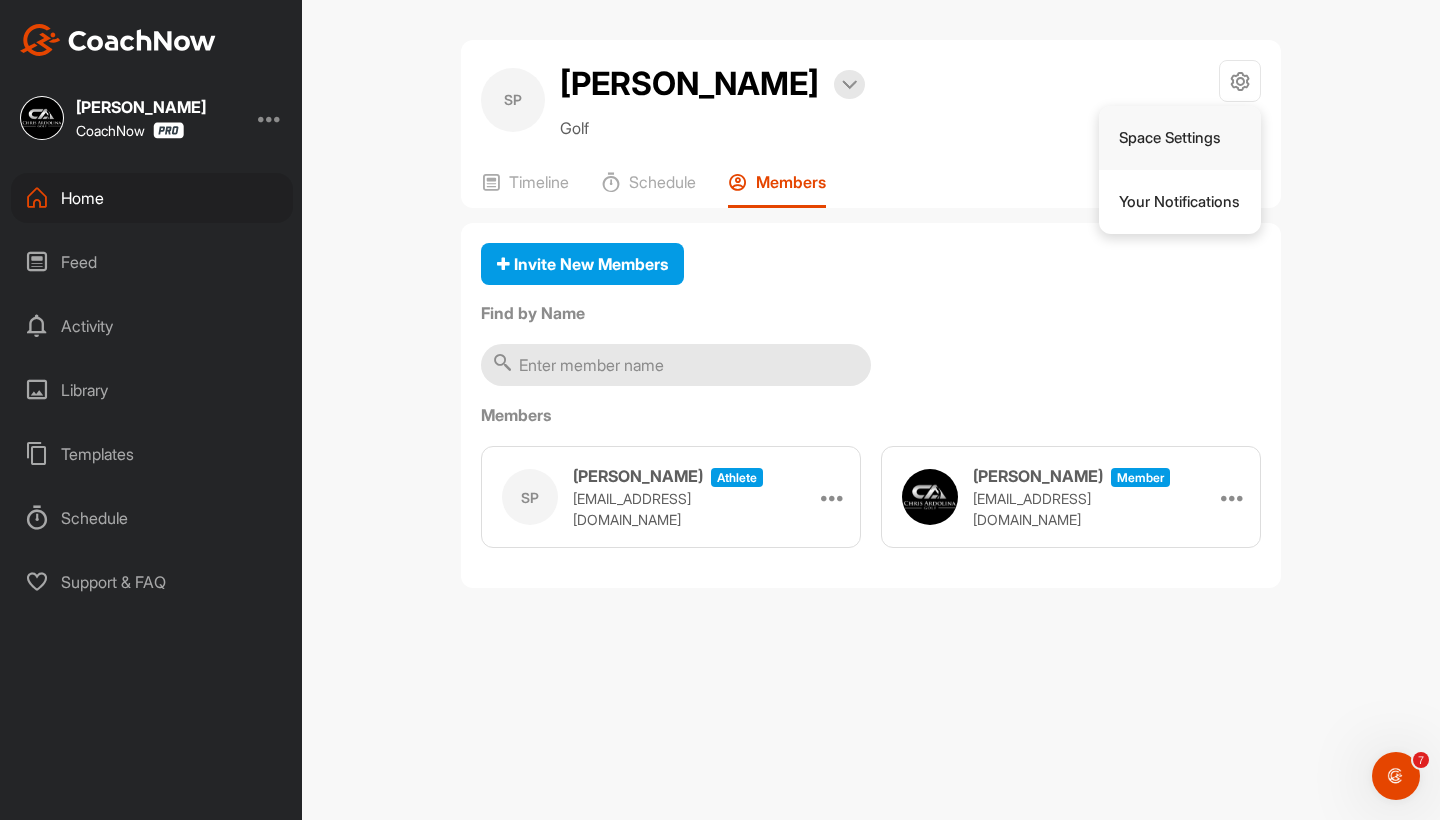 click on "Space Settings" at bounding box center [1180, 138] 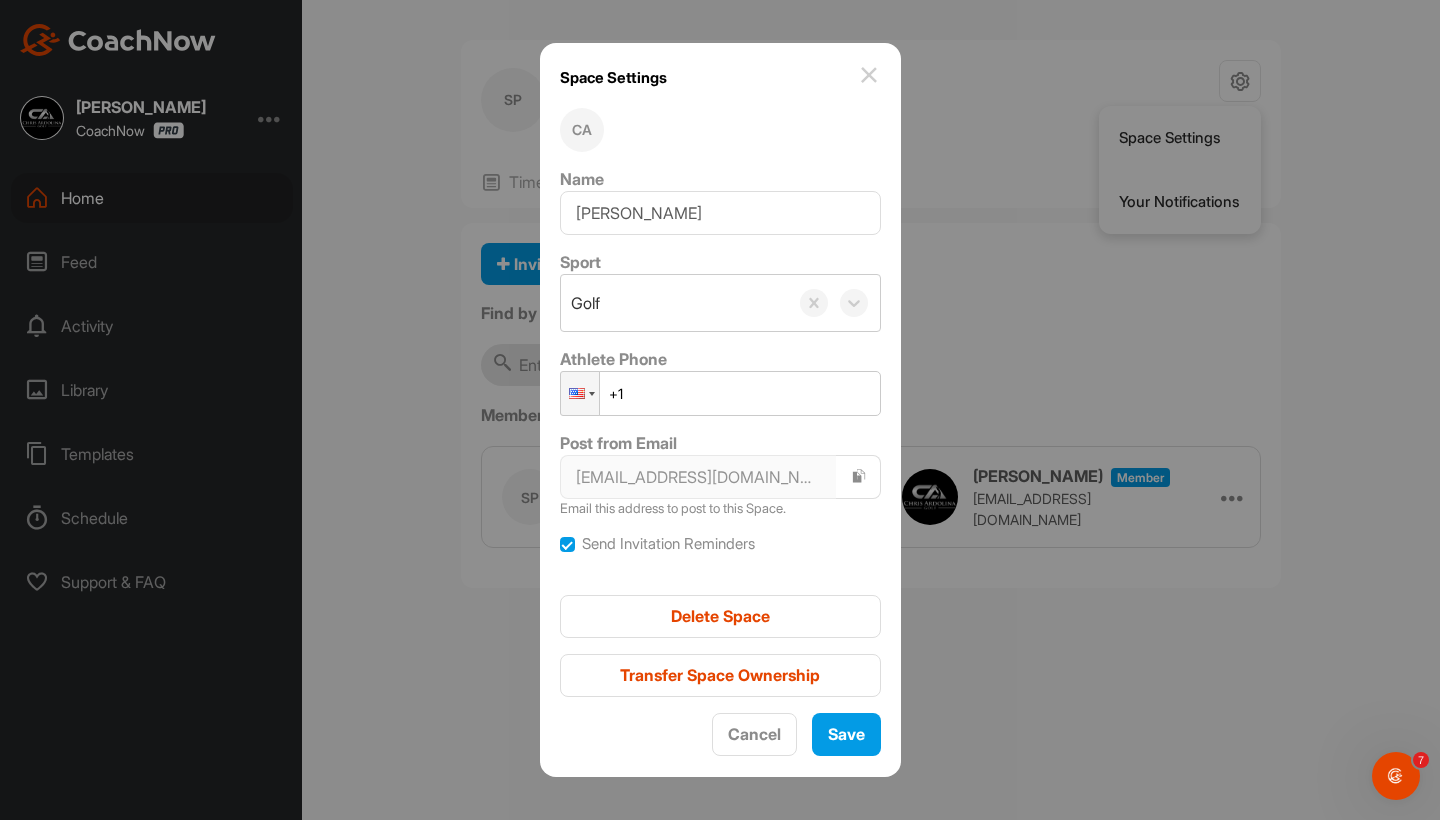 scroll, scrollTop: 0, scrollLeft: 0, axis: both 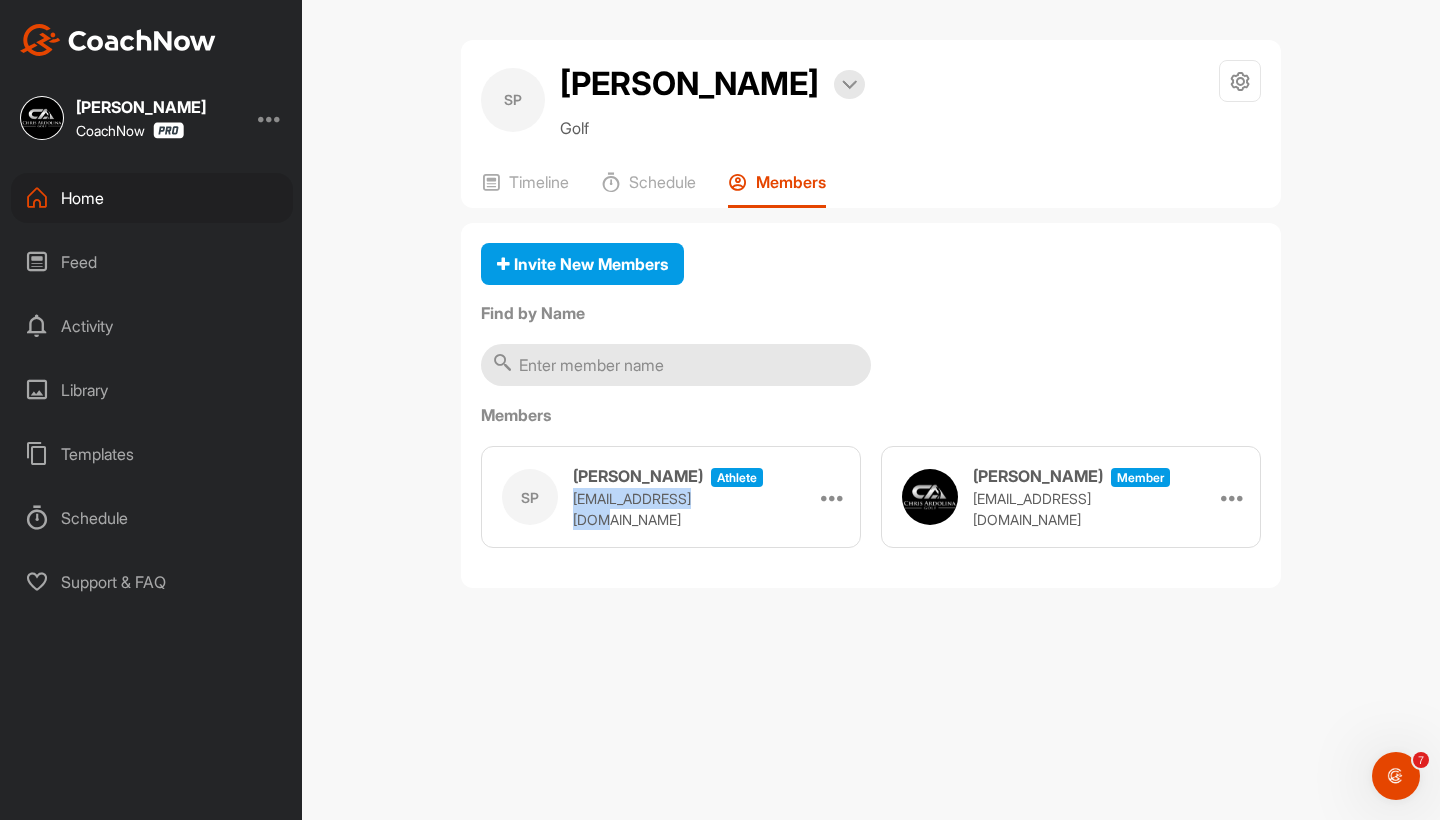 drag, startPoint x: 676, startPoint y: 504, endPoint x: 575, endPoint y: 506, distance: 101.0198 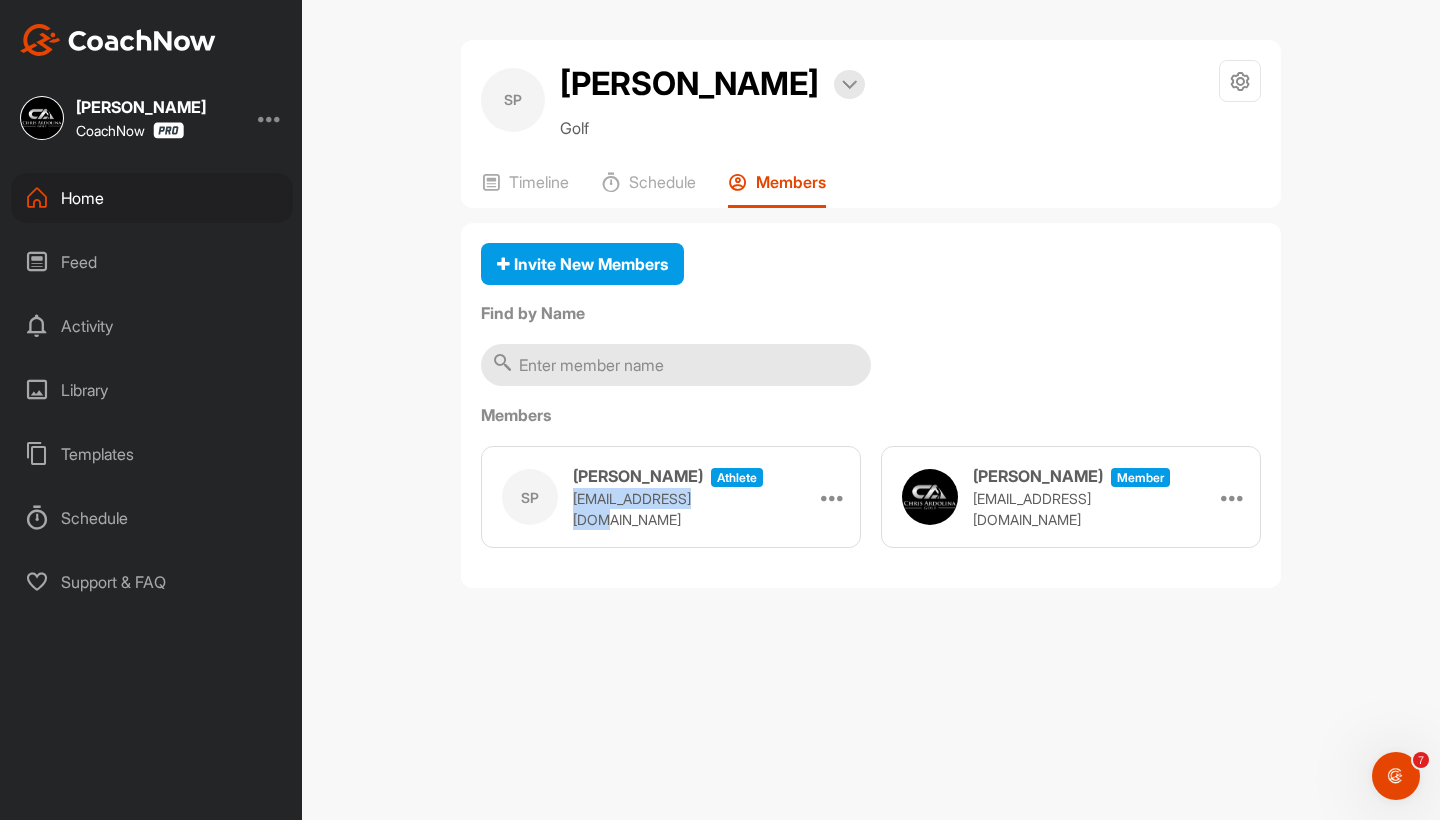 copy on "[EMAIL_ADDRESS][DOMAIN_NAME]" 